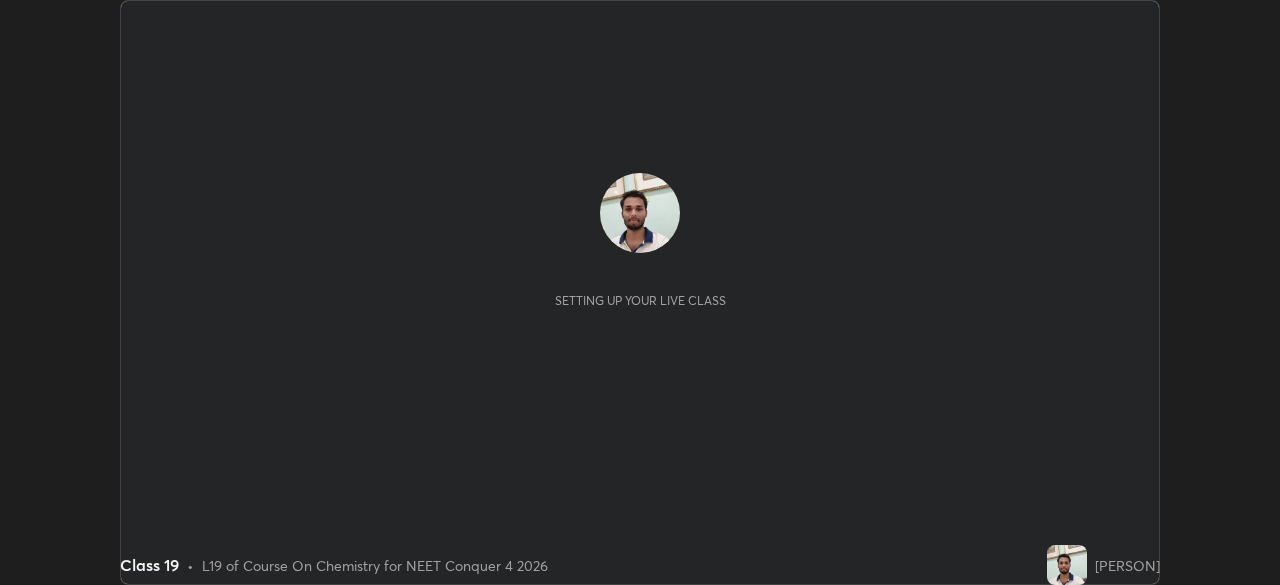 scroll, scrollTop: 0, scrollLeft: 0, axis: both 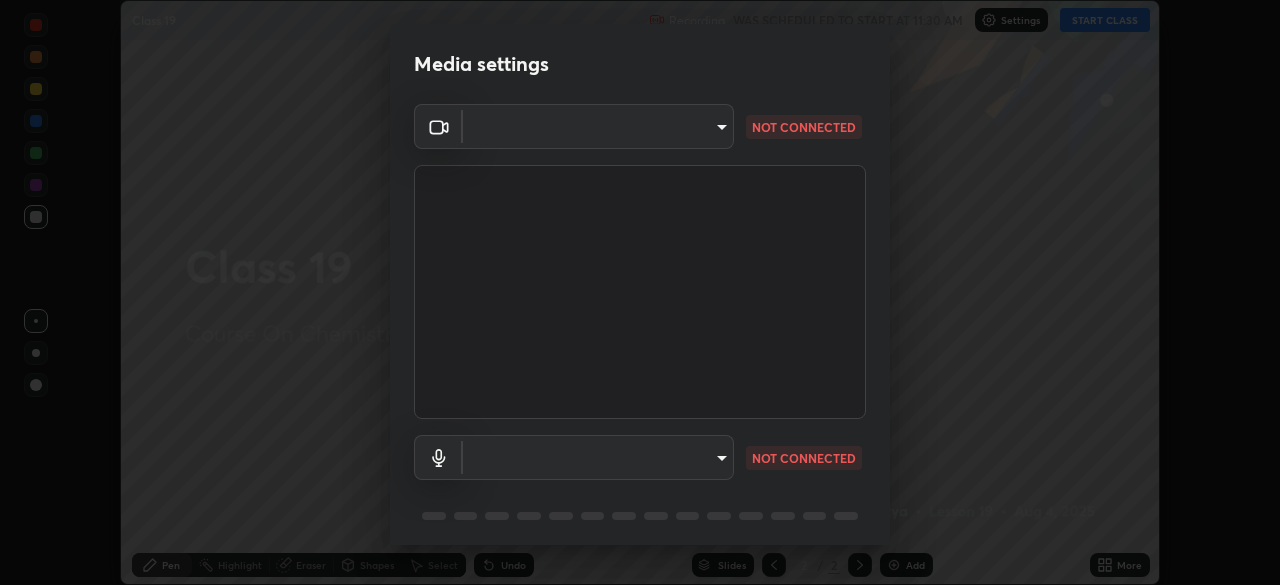type on "b4e1421f6c5060577252b130237662f08d19228d59f93fcd840f6b1a72f24613" 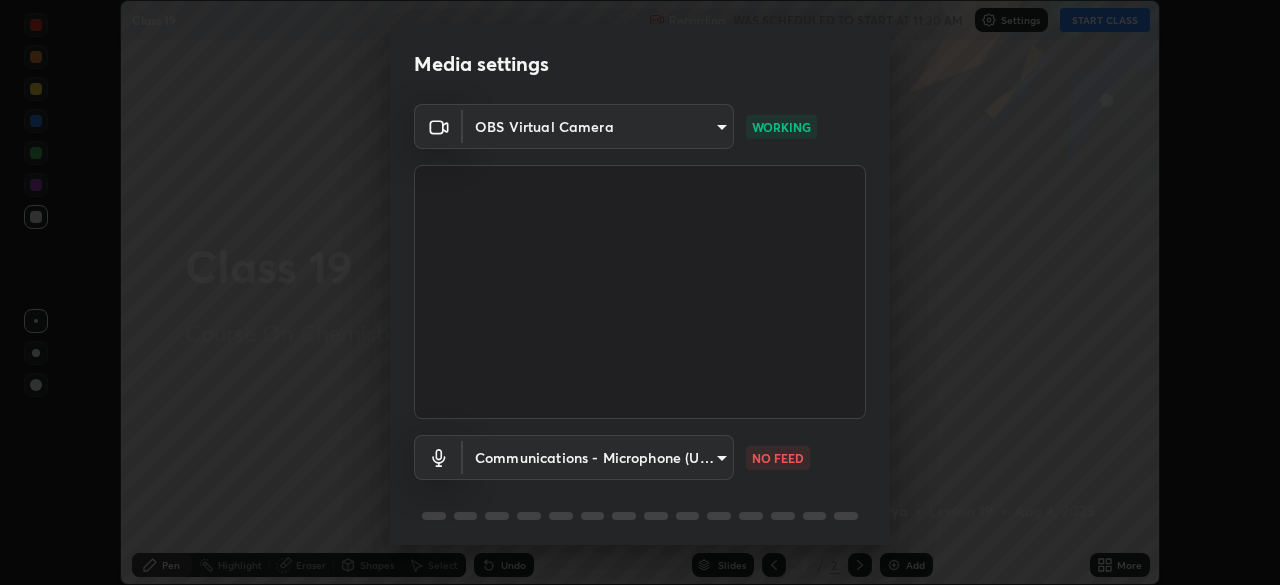 scroll, scrollTop: 71, scrollLeft: 0, axis: vertical 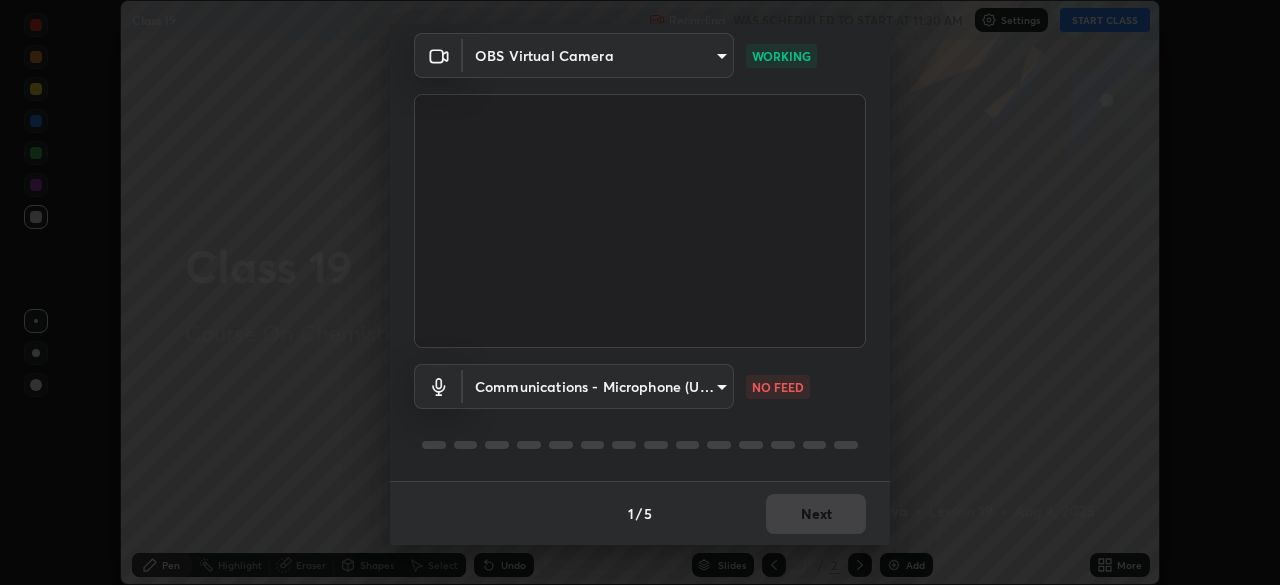 click on "Erase all Class 19 Recording WAS SCHEDULED TO START AT  11:30 AM Settings START CLASS Setting up your live class Class 19 • L19 of Course On Chemistry for NEET Conquer 4 2026 [PERSON] Pen Highlight Eraser Shapes Select Undo Slides 2 / 2 Add More No doubts shared Encourage your learners to ask a doubt for better clarity Report an issue Reason for reporting Buffering Chat not working Audio - Video sync issue Educator video quality low ​ Attach an image Report Media settings OBS Virtual Camera b4e1421f6c5060577252b130237662f08d19228d59f93fcd840f6b1a72f24613 WORKING Communications - Microphone (USBAudio2.0) communications NO FEED 1 / 5 Next" at bounding box center [640, 292] 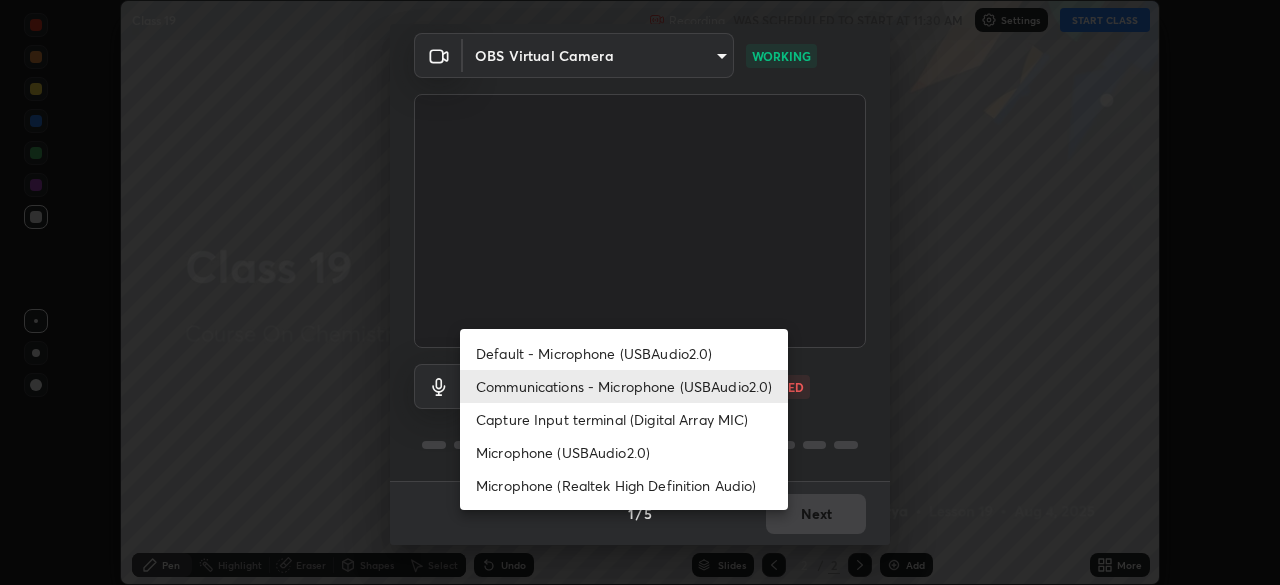 click on "Microphone (USBAudio2.0)" at bounding box center [624, 452] 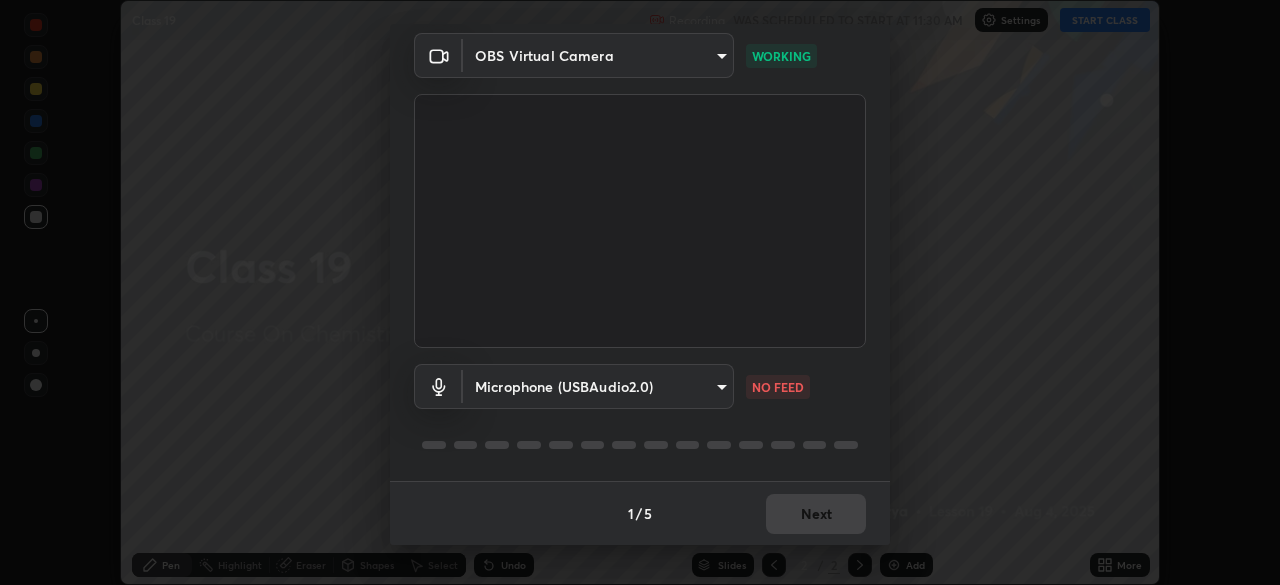 click on "Erase all Class 19 Recording WAS SCHEDULED TO START AT  11:30 AM Settings START CLASS Setting up your live class Class 19 • L19 of Course On Chemistry for NEET Conquer 4 2026 [PERSON] Pen Highlight Eraser Shapes Select Undo Slides 2 / 2 Add More No doubts shared Encourage your learners to ask a doubt for better clarity Report an issue Reason for reporting Buffering Chat not working Audio - Video sync issue Educator video quality low ​ Attach an image Report Media settings OBS Virtual Camera b4e1421f6c5060577252b130237662f08d19228d59f93fcd840f6b1a72f24613 WORKING Microphone (USBAudio2.0) 71a92ba1dc472b3d5d0769a6a8ed25e05182a3ba6ccf0a1aee0327ecbc17bf9f NO FEED 1 / 5 Next" at bounding box center [640, 292] 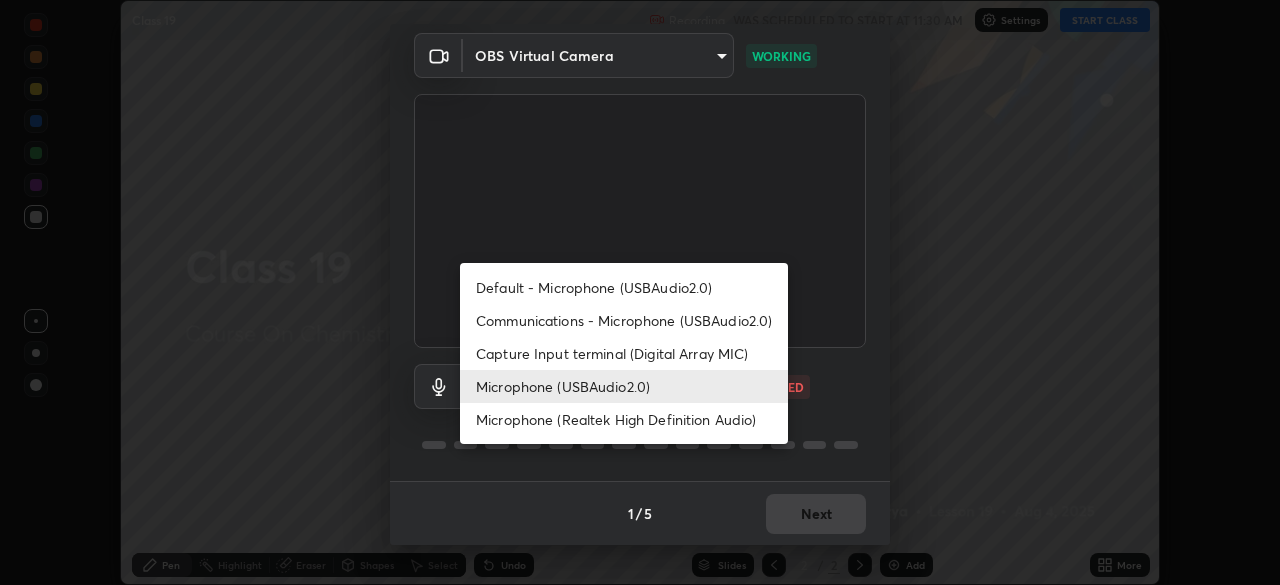 click on "Default - Microphone (USBAudio2.0)" at bounding box center [624, 287] 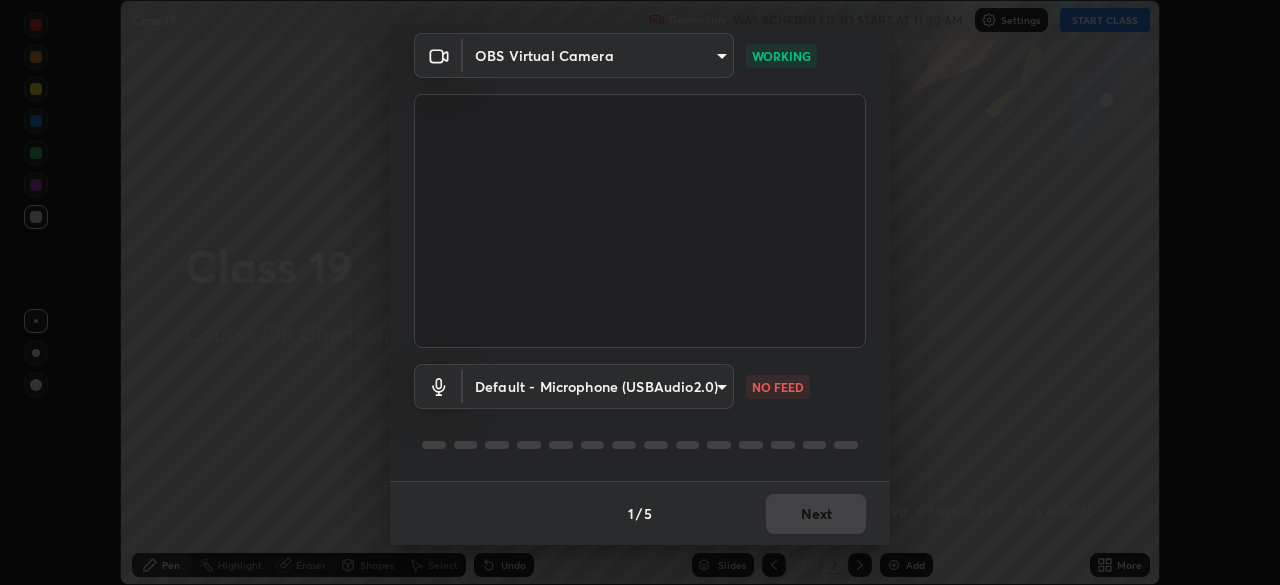 click on "Erase all Class 19 Recording WAS SCHEDULED TO START AT  11:30 AM Settings START CLASS Setting up your live class Class 19 • L19 of Course On Chemistry for NEET Conquer 4 2026 [PERSON] Pen Highlight Eraser Shapes Select Undo Slides 2 / 2 Add More No doubts shared Encourage your learners to ask a doubt for better clarity Report an issue Reason for reporting Buffering Chat not working Audio - Video sync issue Educator video quality low ​ Attach an image Report Media settings OBS Virtual Camera b4e1421f6c5060577252b130237662f08d19228d59f93fcd840f6b1a72f24613 WORKING Default - Microphone (USBAudio2.0) default NO FEED 1 / 5 Next" at bounding box center [640, 292] 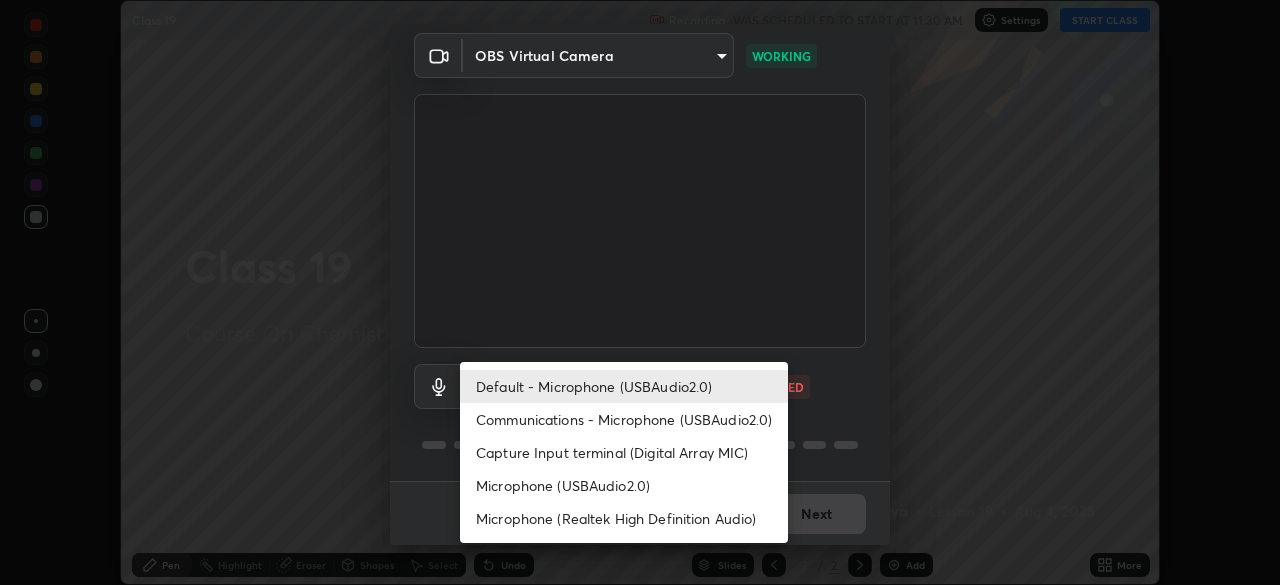 click on "Microphone (USBAudio2.0)" at bounding box center (624, 485) 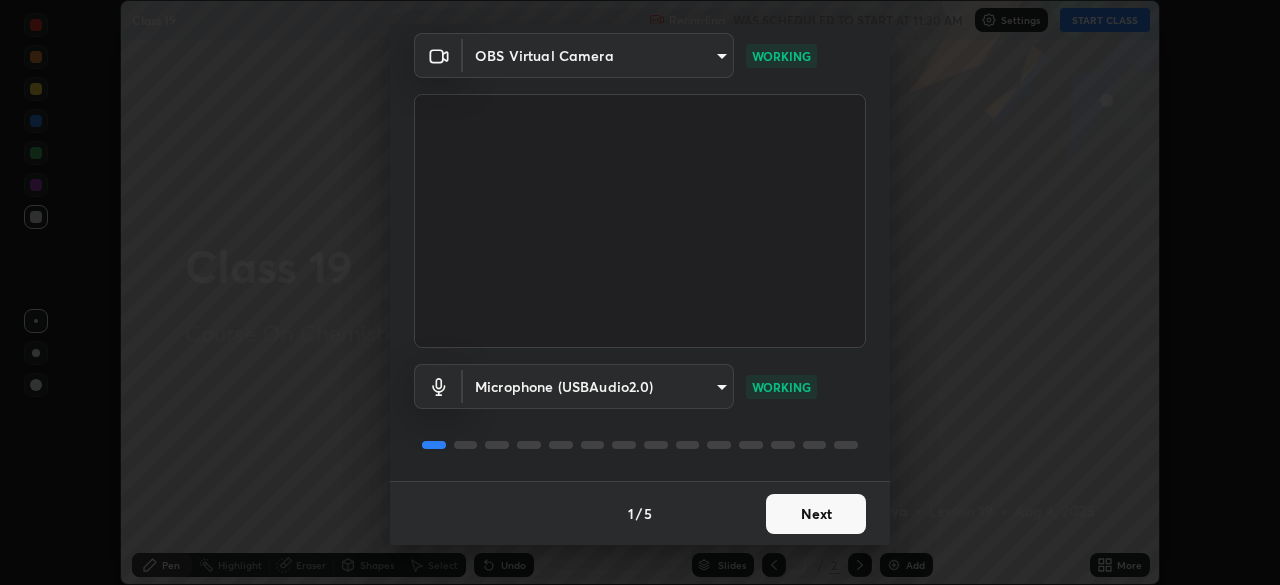 click on "Next" at bounding box center [816, 514] 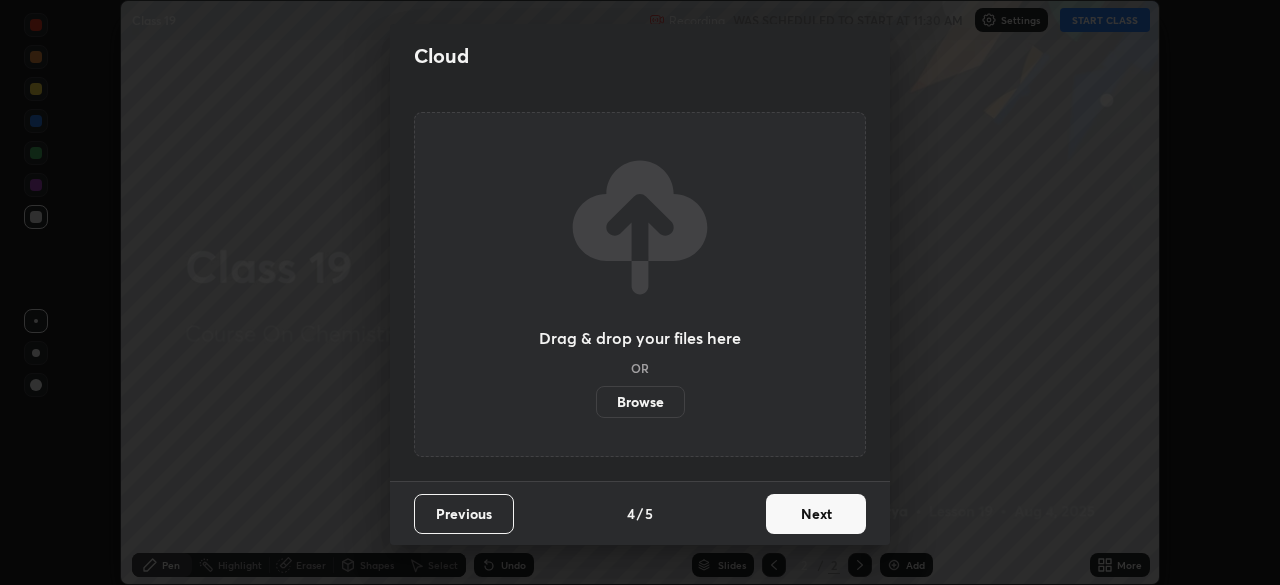 click on "Next" at bounding box center (816, 514) 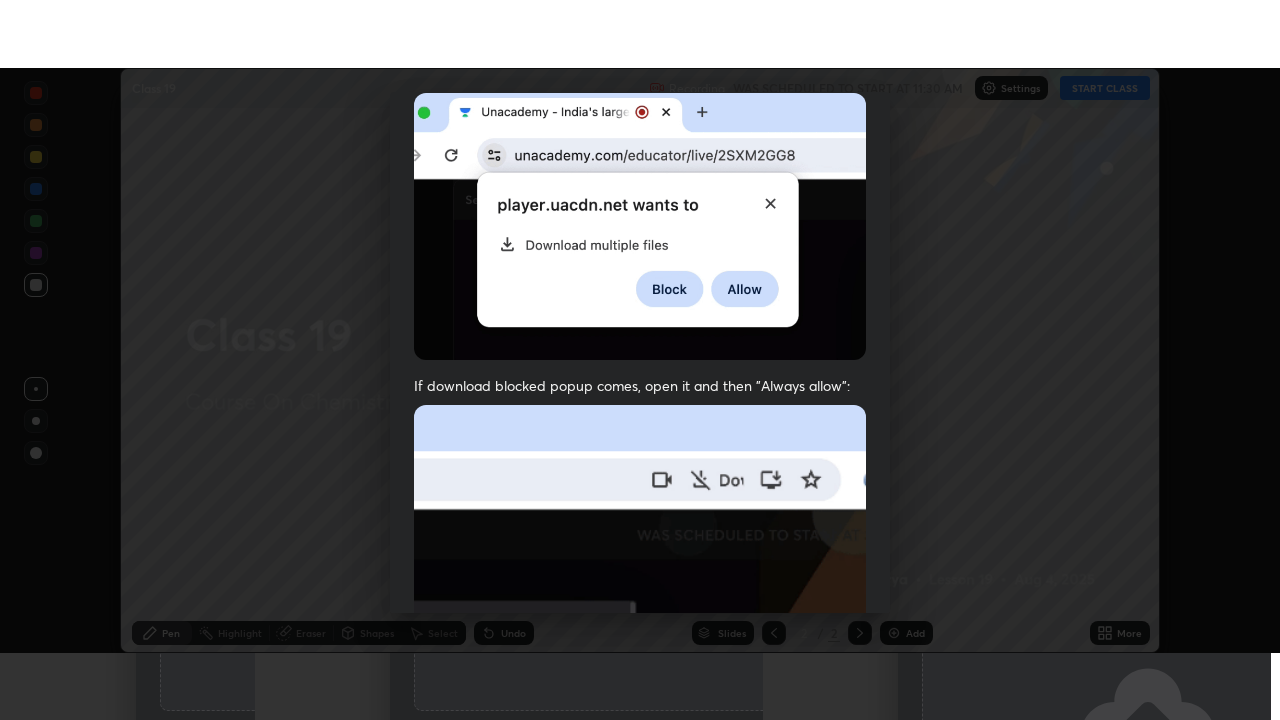 scroll, scrollTop: 479, scrollLeft: 0, axis: vertical 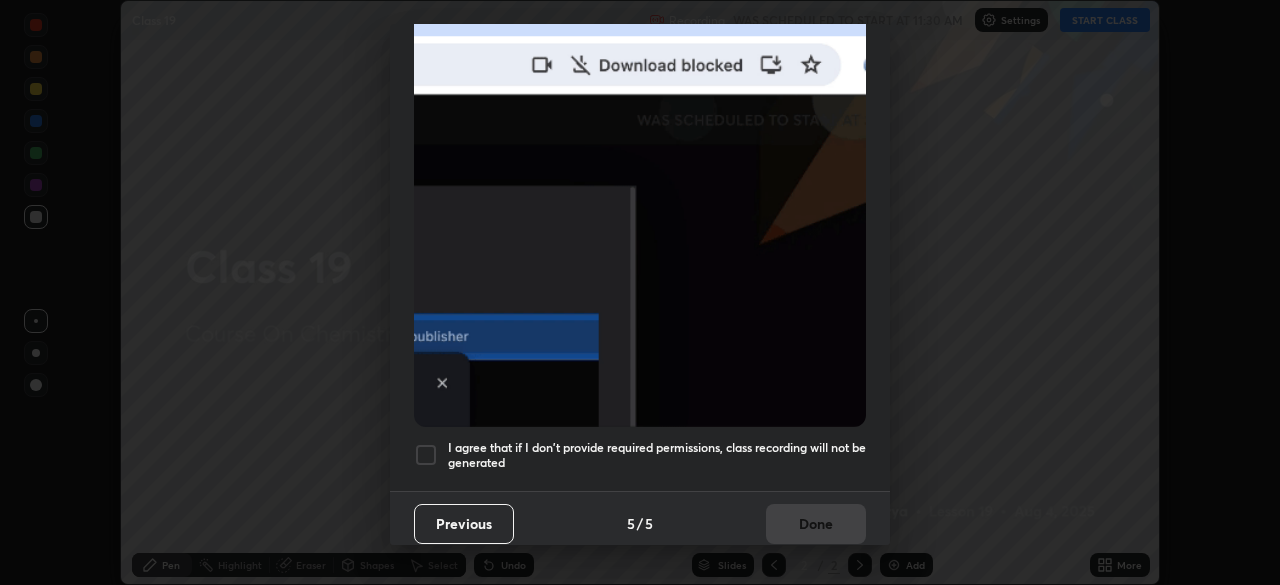 click at bounding box center [426, 455] 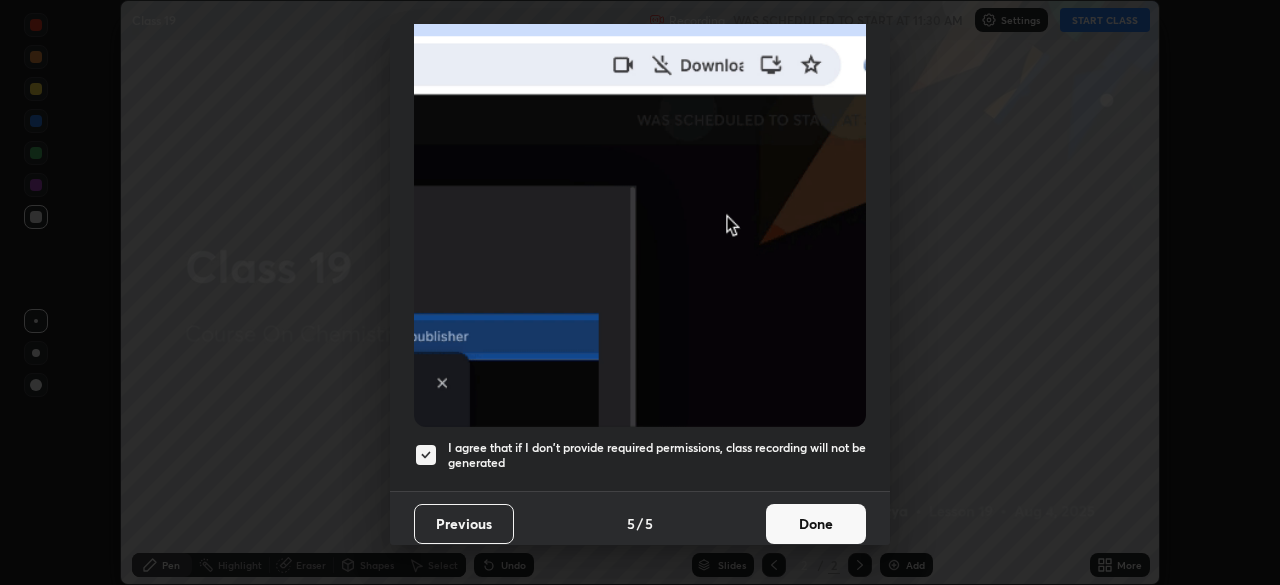 click on "Done" at bounding box center (816, 524) 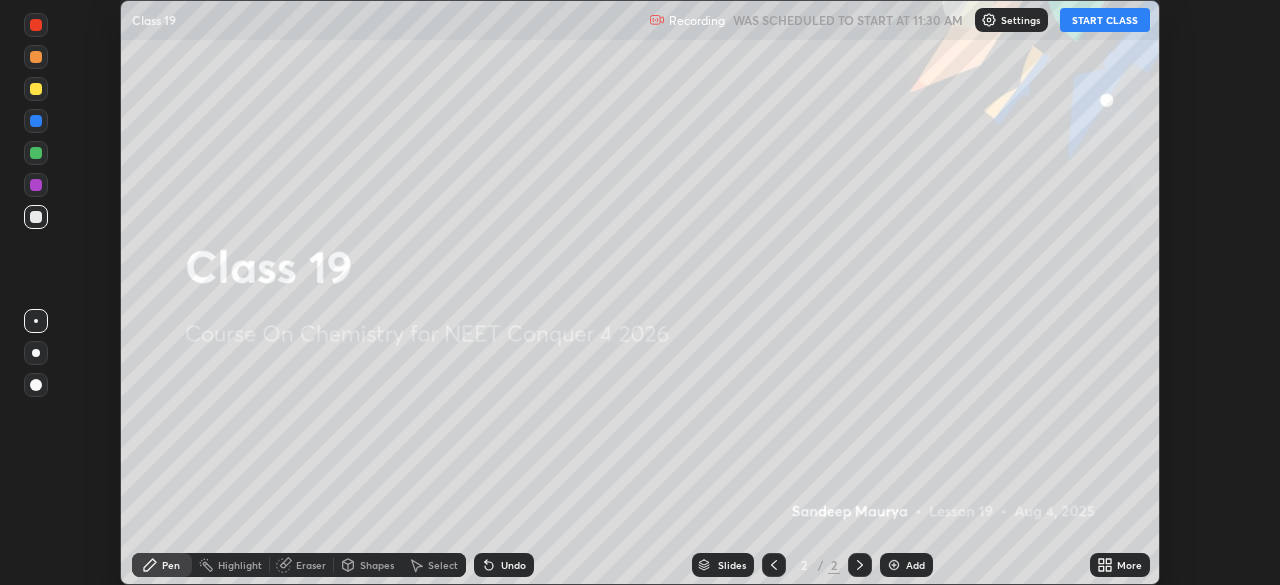 click on "START CLASS" at bounding box center [1105, 20] 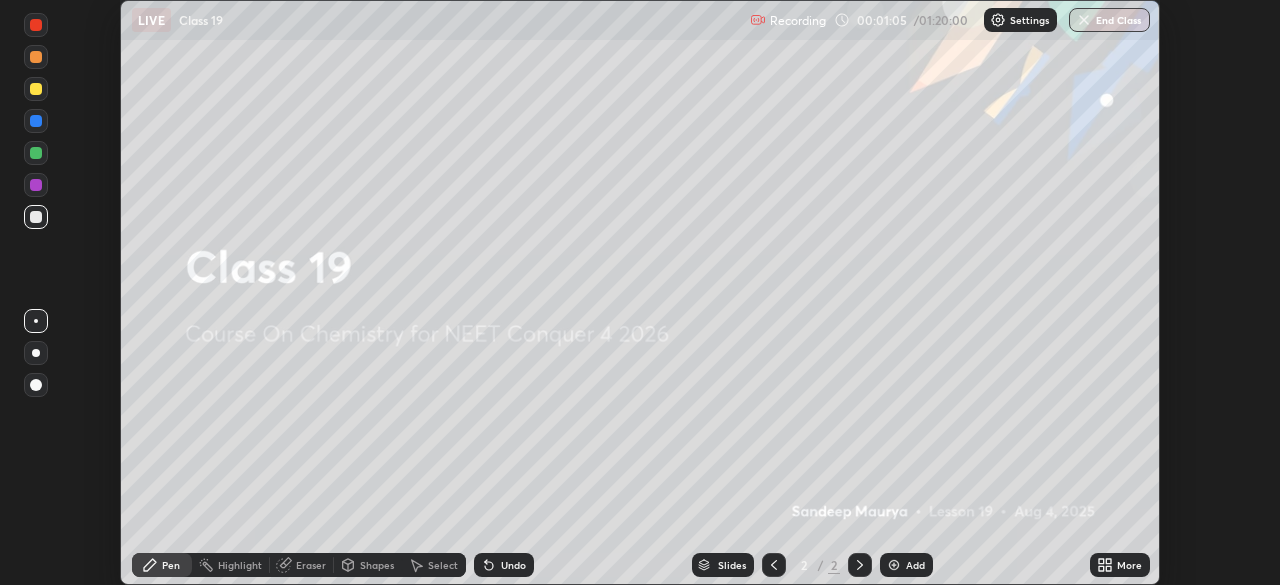 click 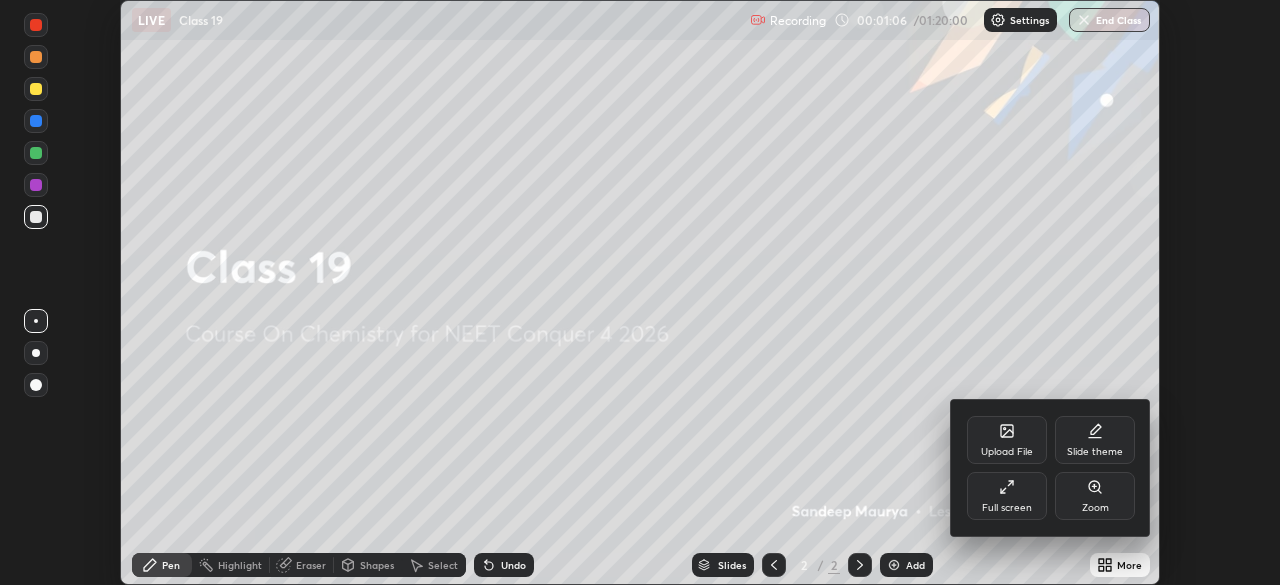 click on "Full screen" at bounding box center [1007, 496] 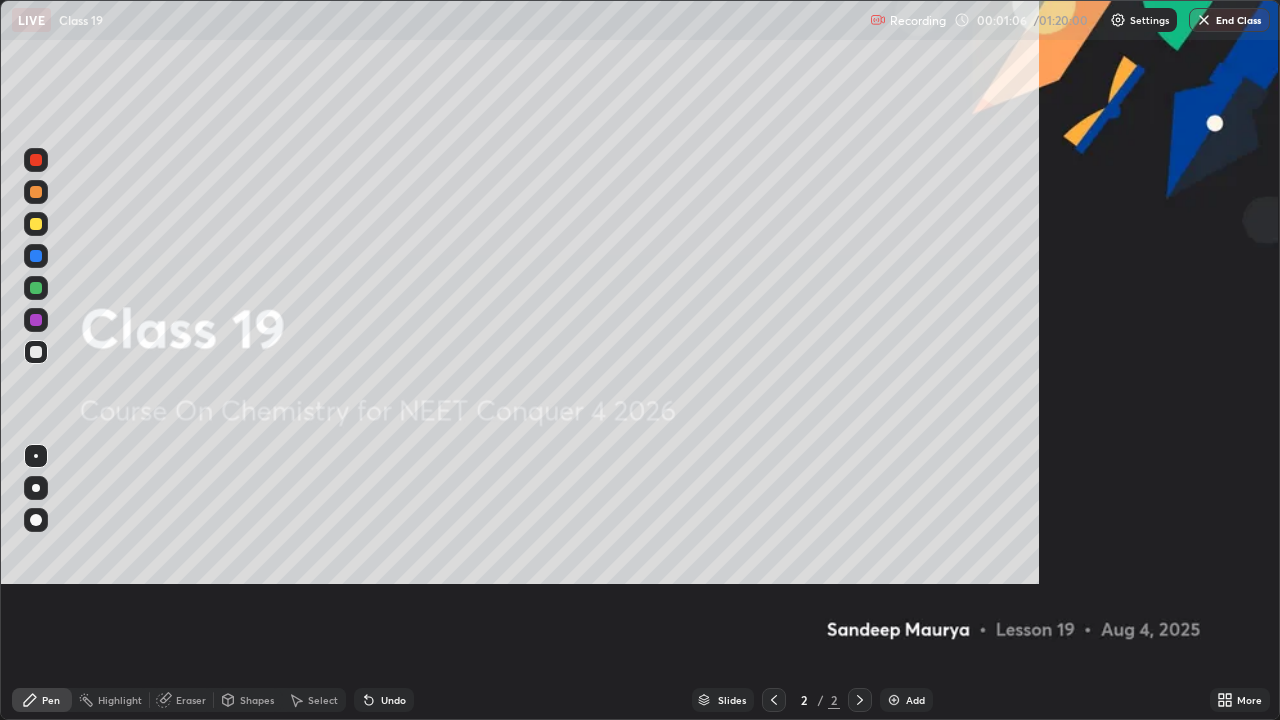 scroll, scrollTop: 99280, scrollLeft: 98720, axis: both 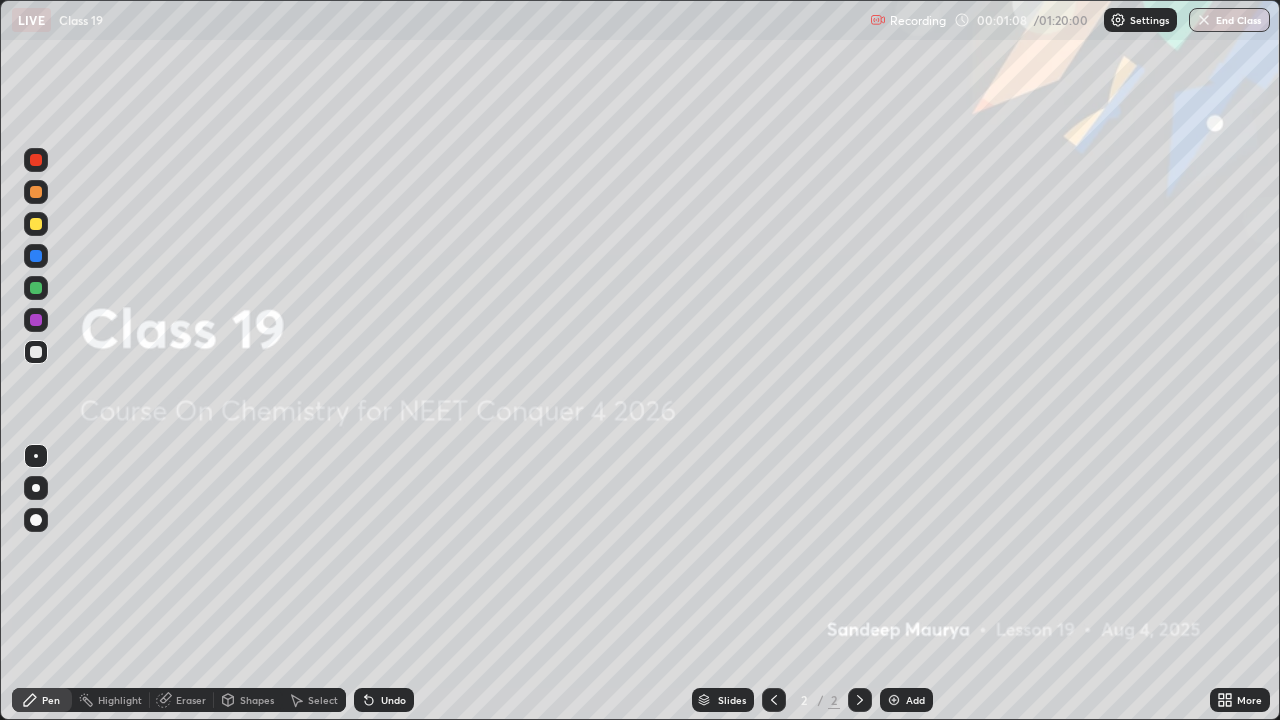 click at bounding box center (894, 700) 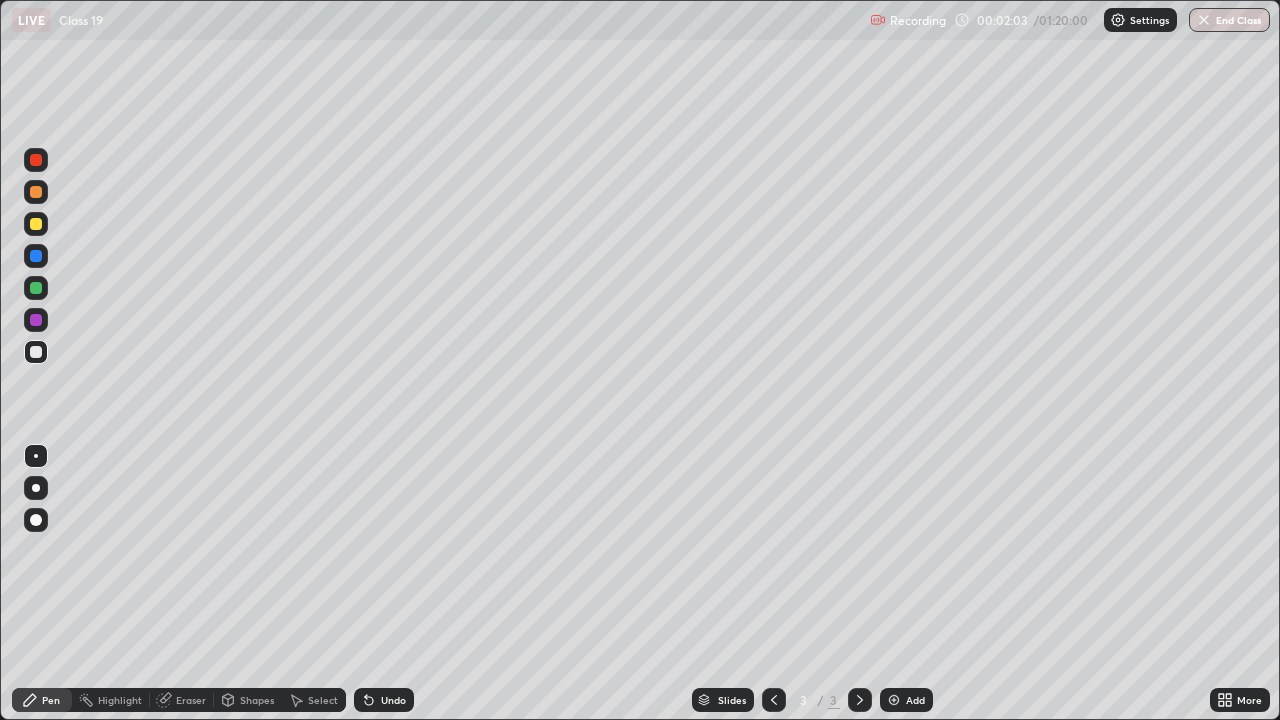 click at bounding box center [36, 224] 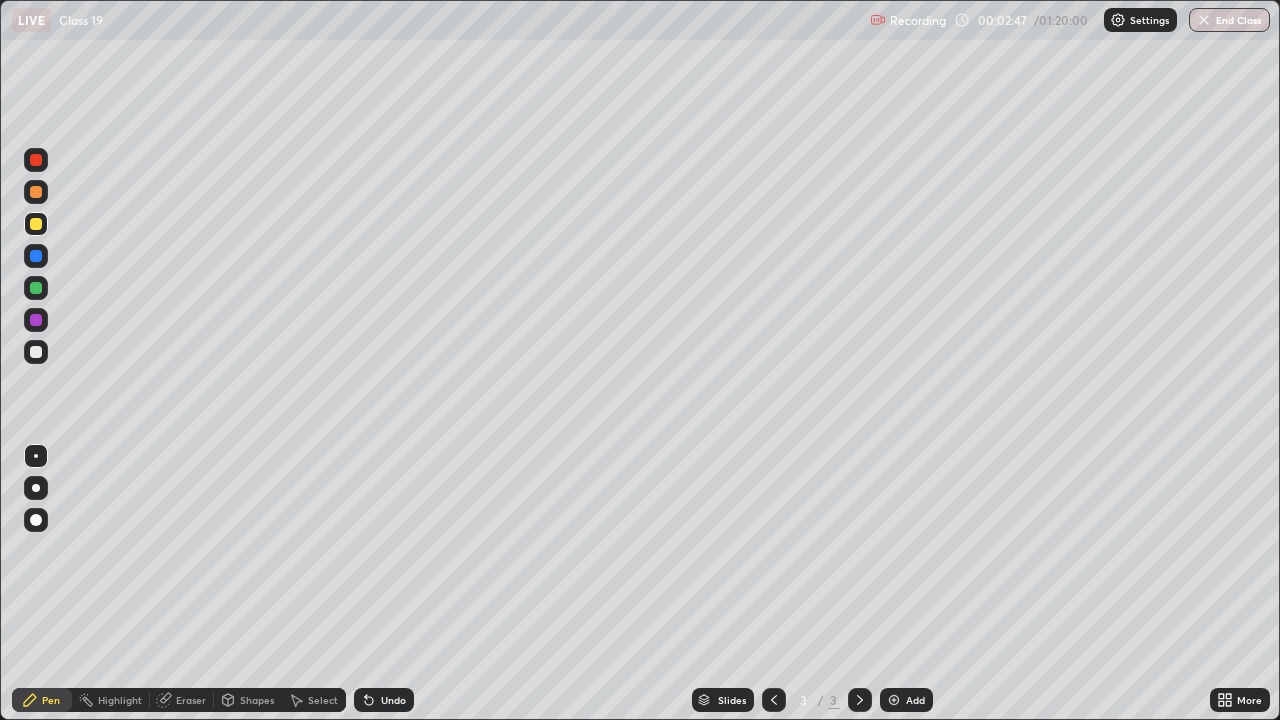 click on "Undo" at bounding box center [384, 700] 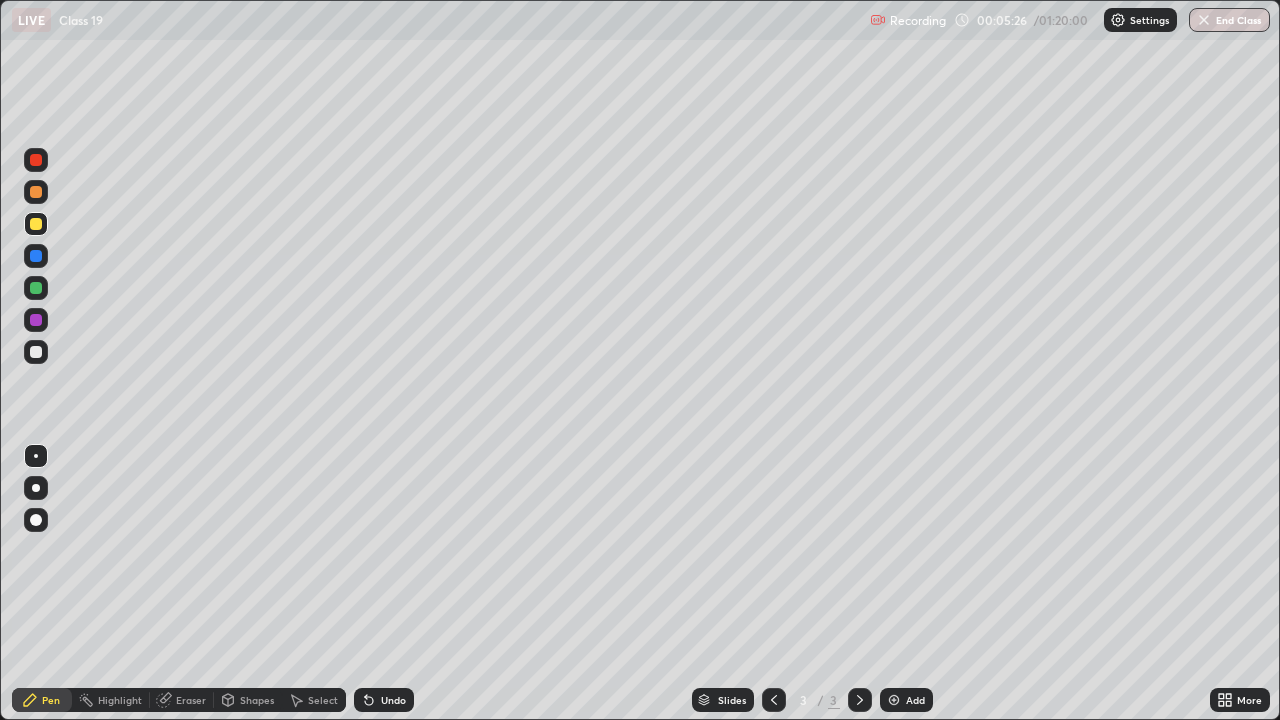 click on "Undo" at bounding box center (384, 700) 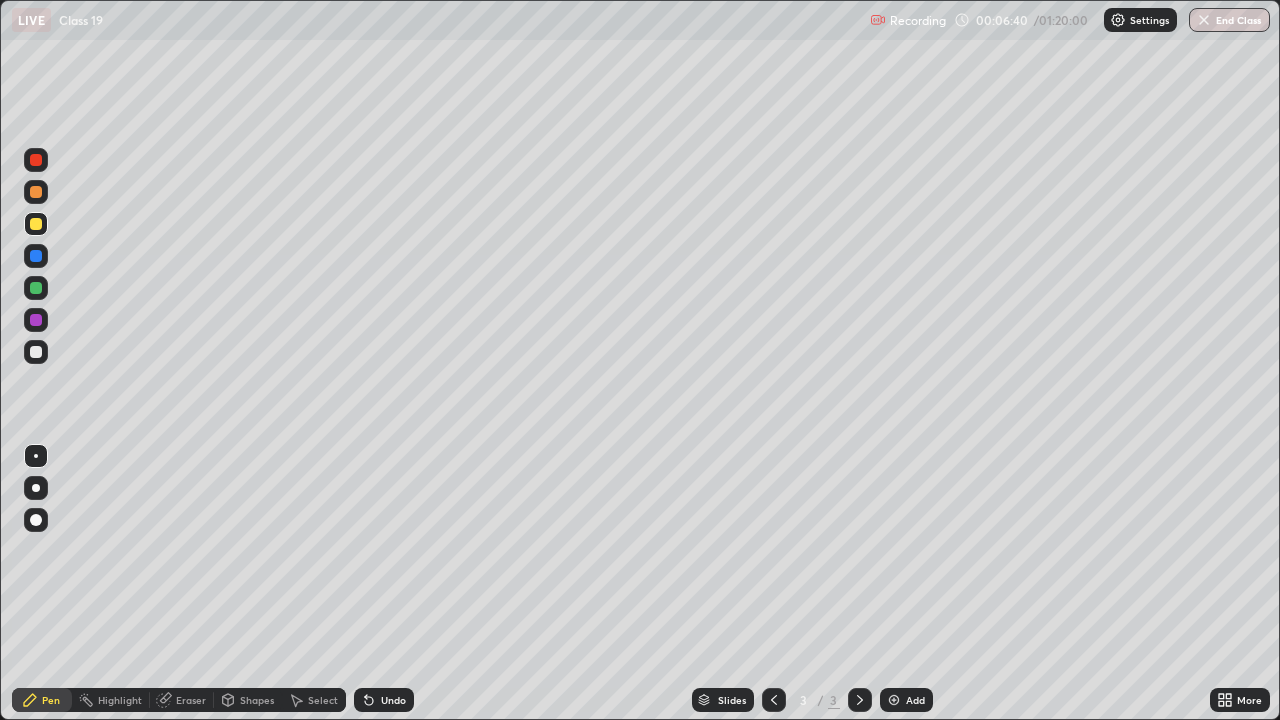 click at bounding box center [894, 700] 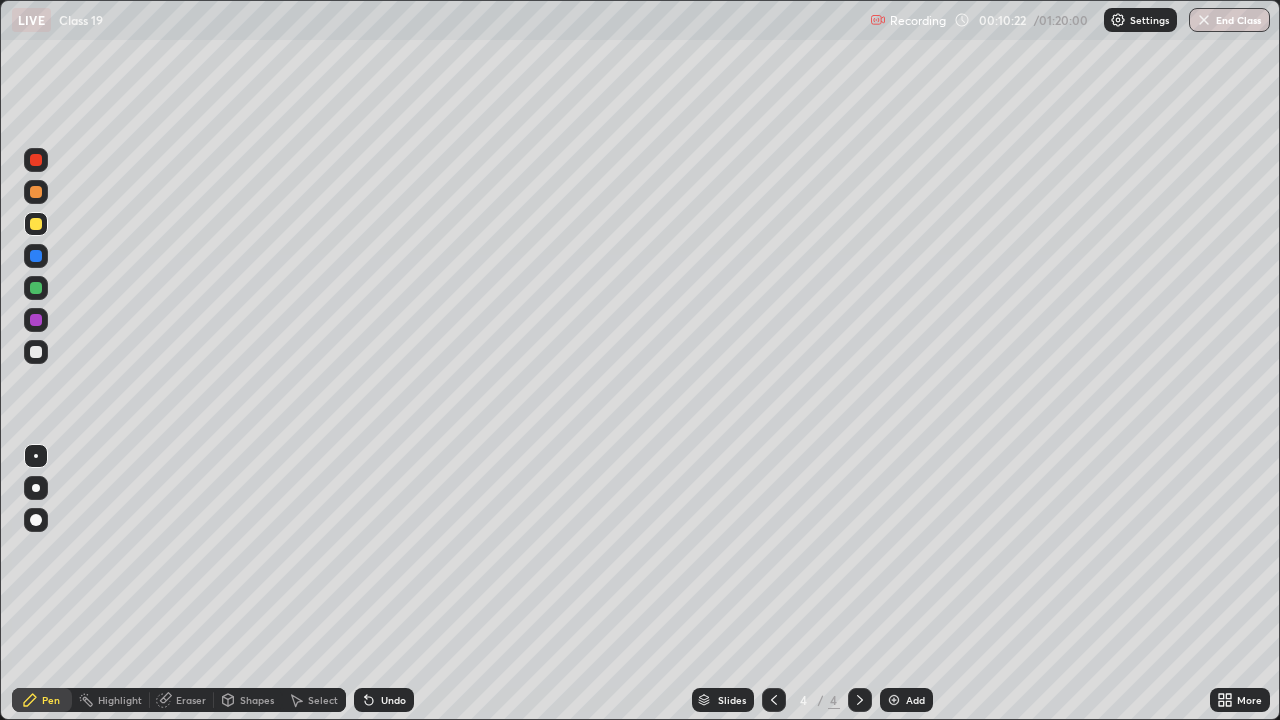 click 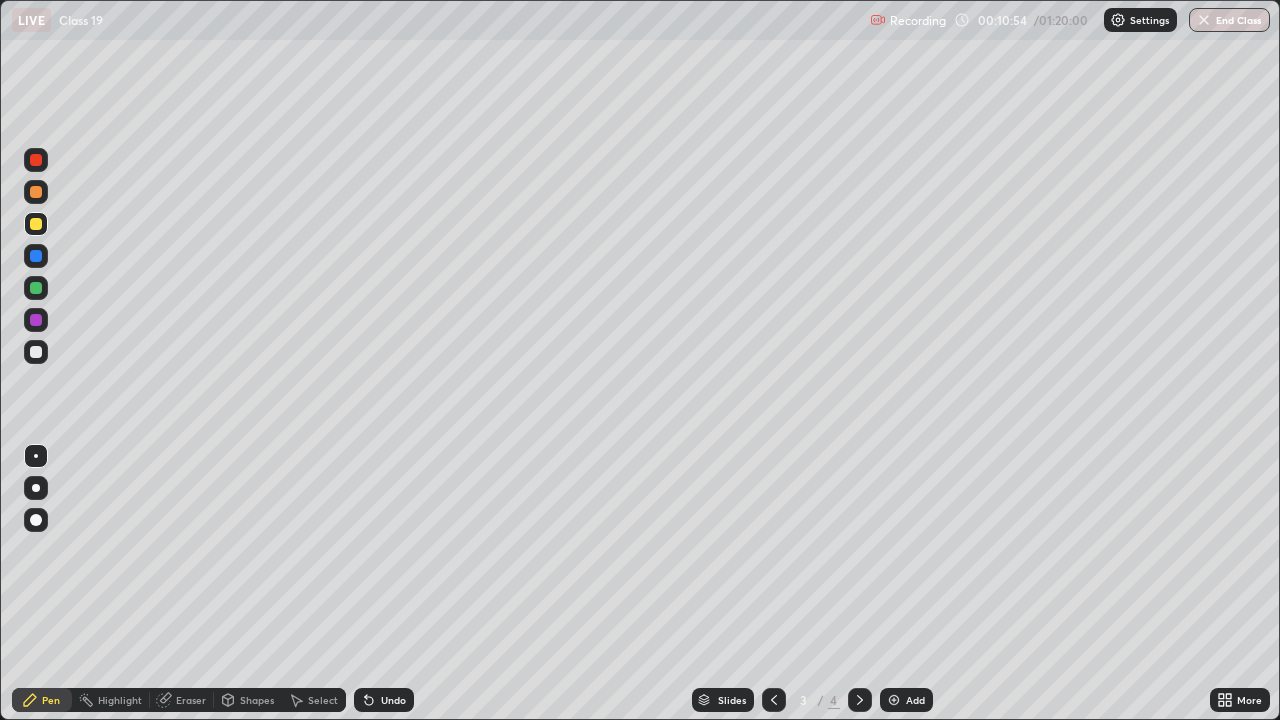 click 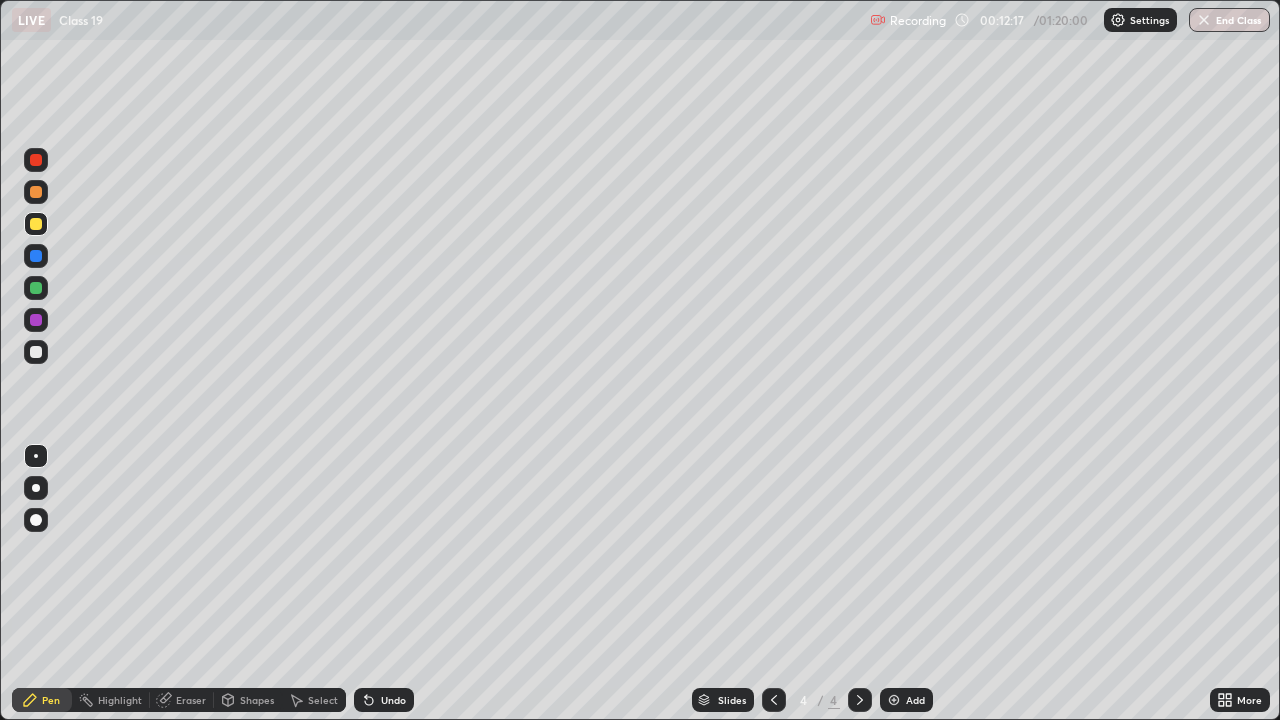 click at bounding box center (894, 700) 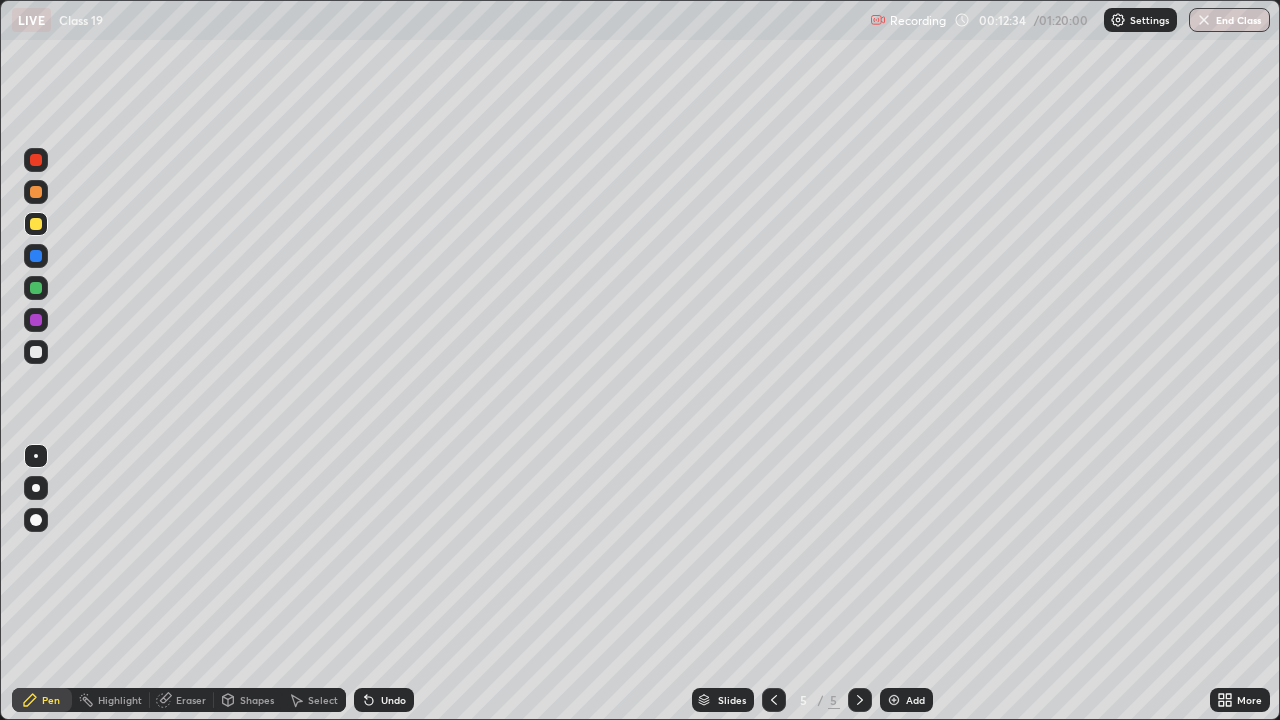 click 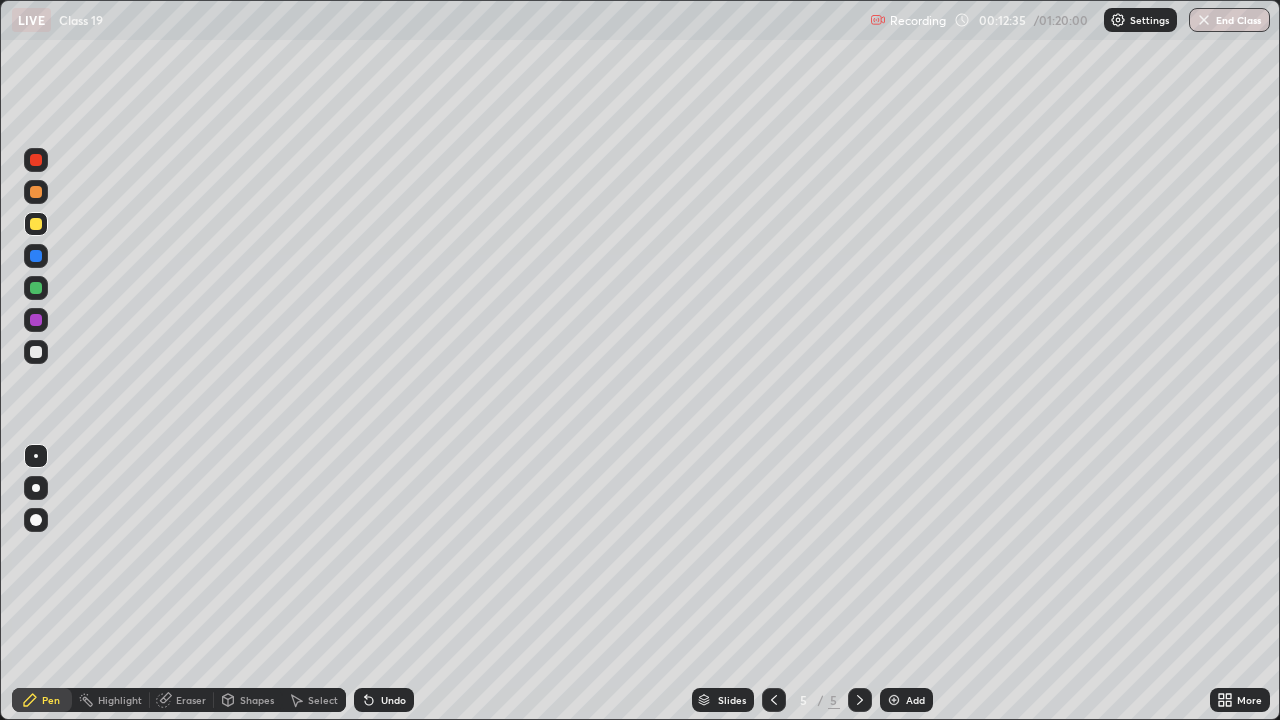 click 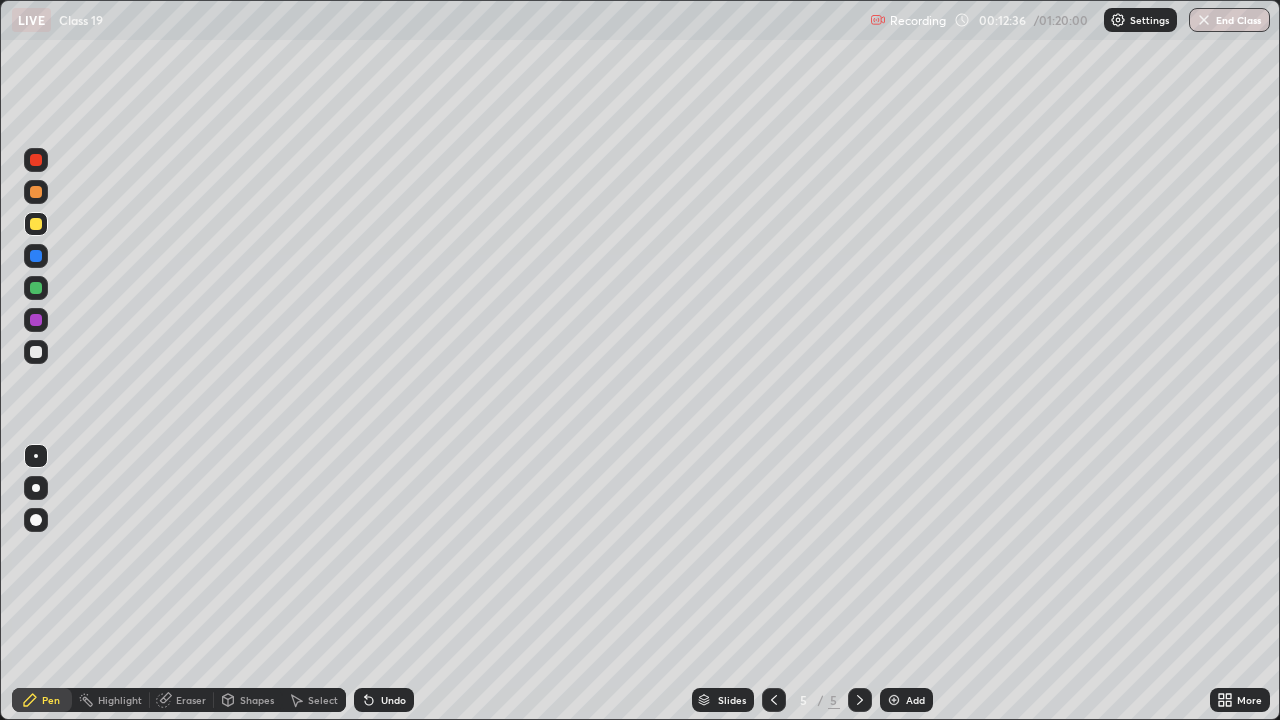 click 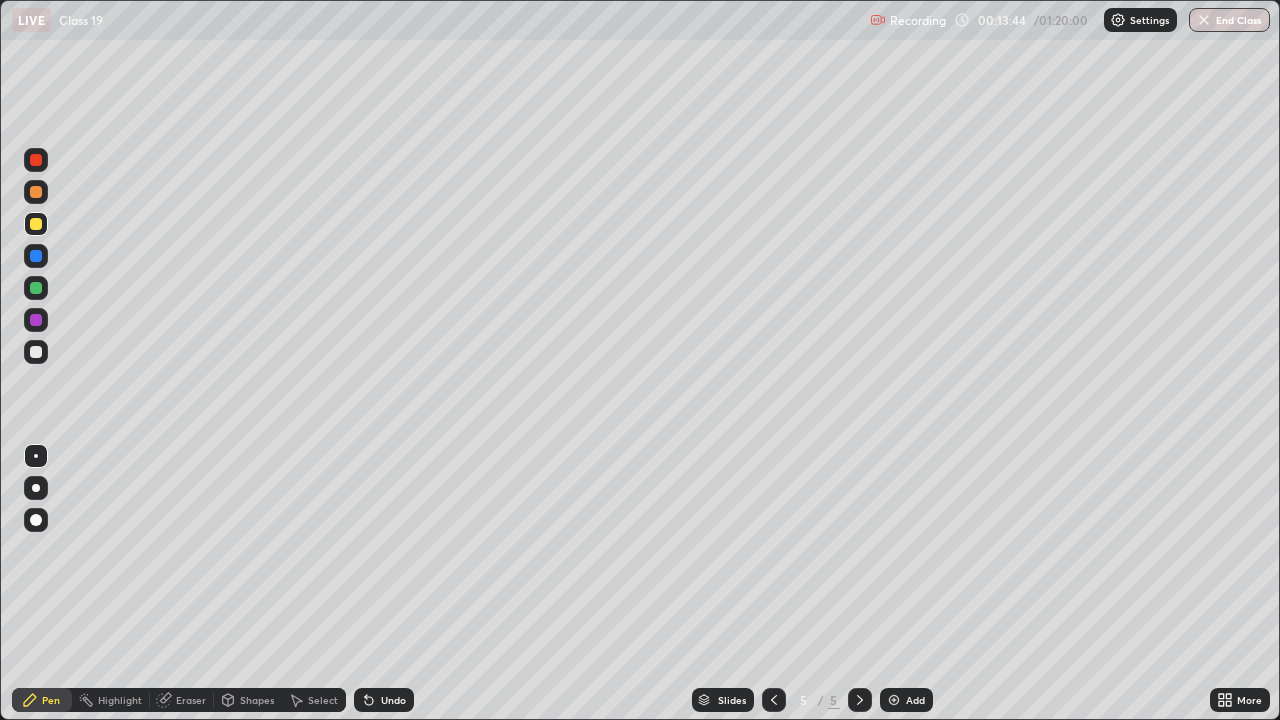 click 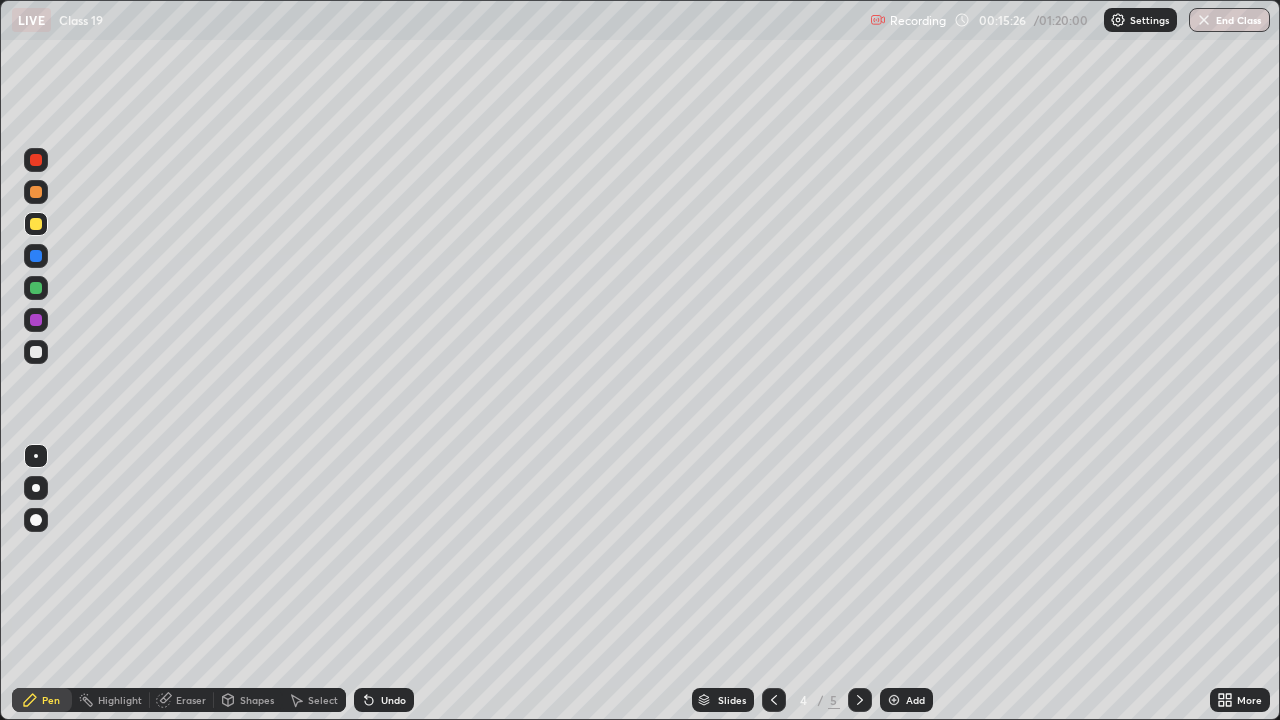 click 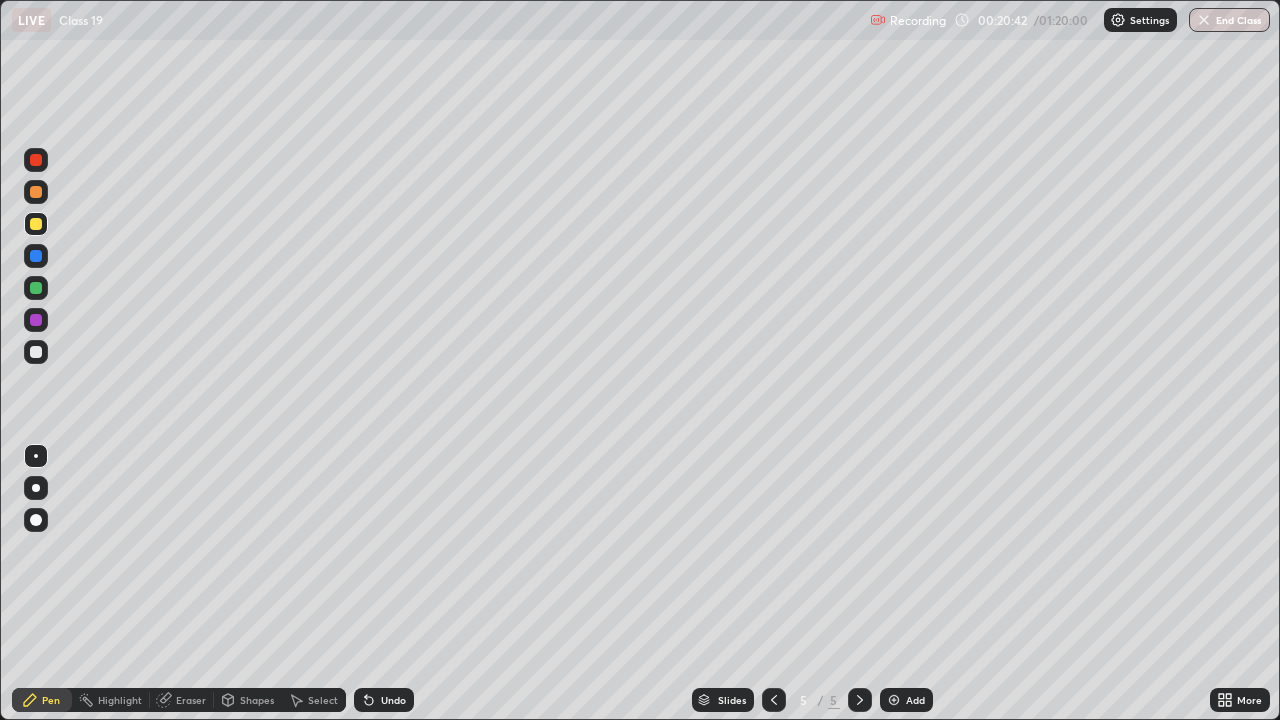 click at bounding box center (36, 320) 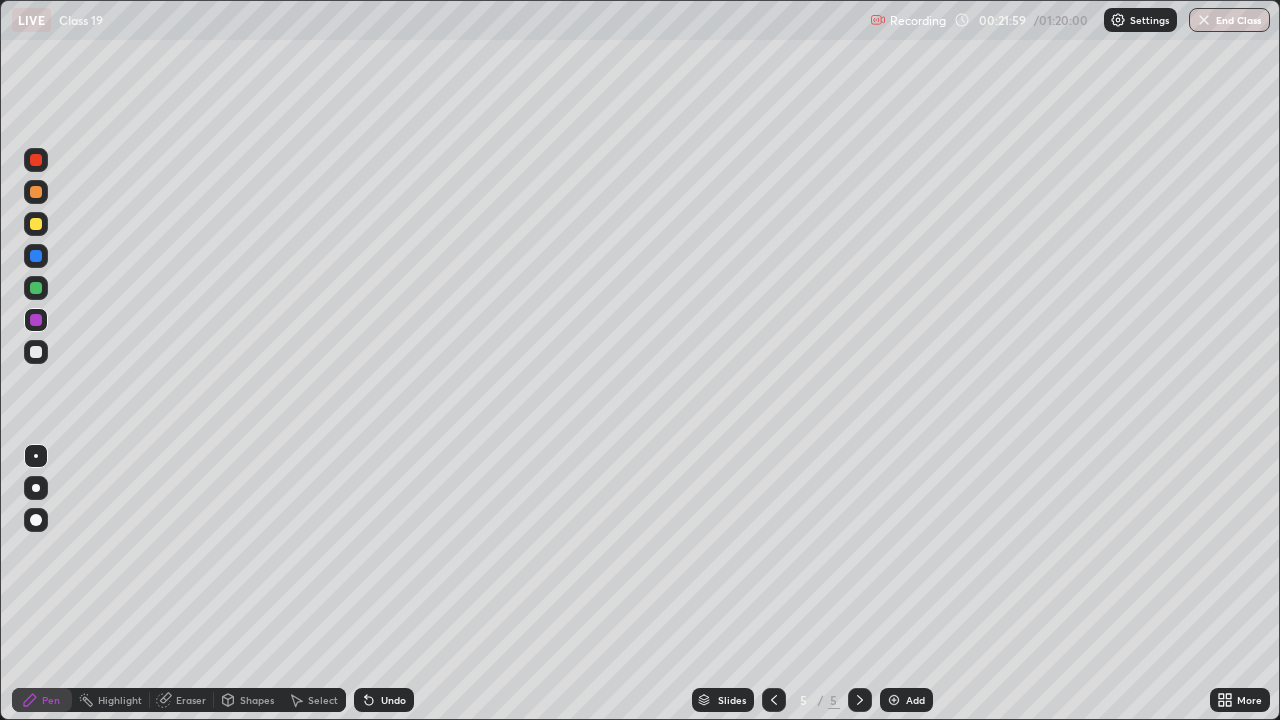 click 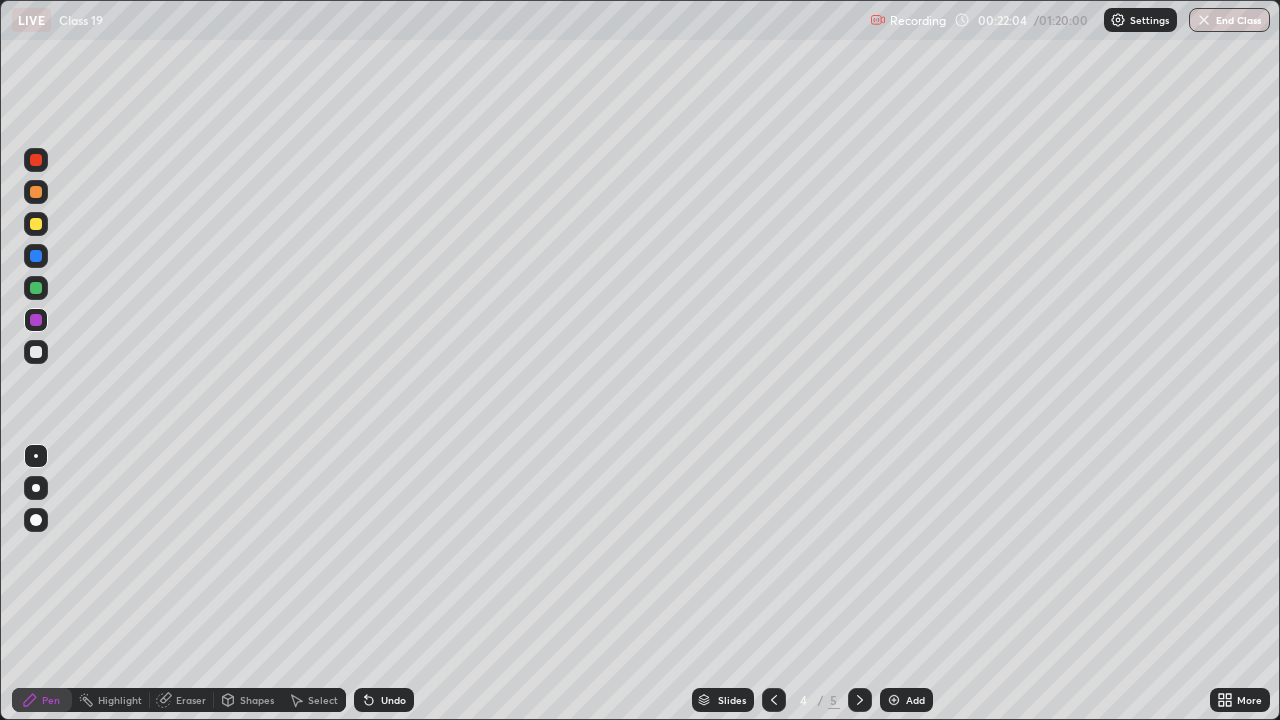 click 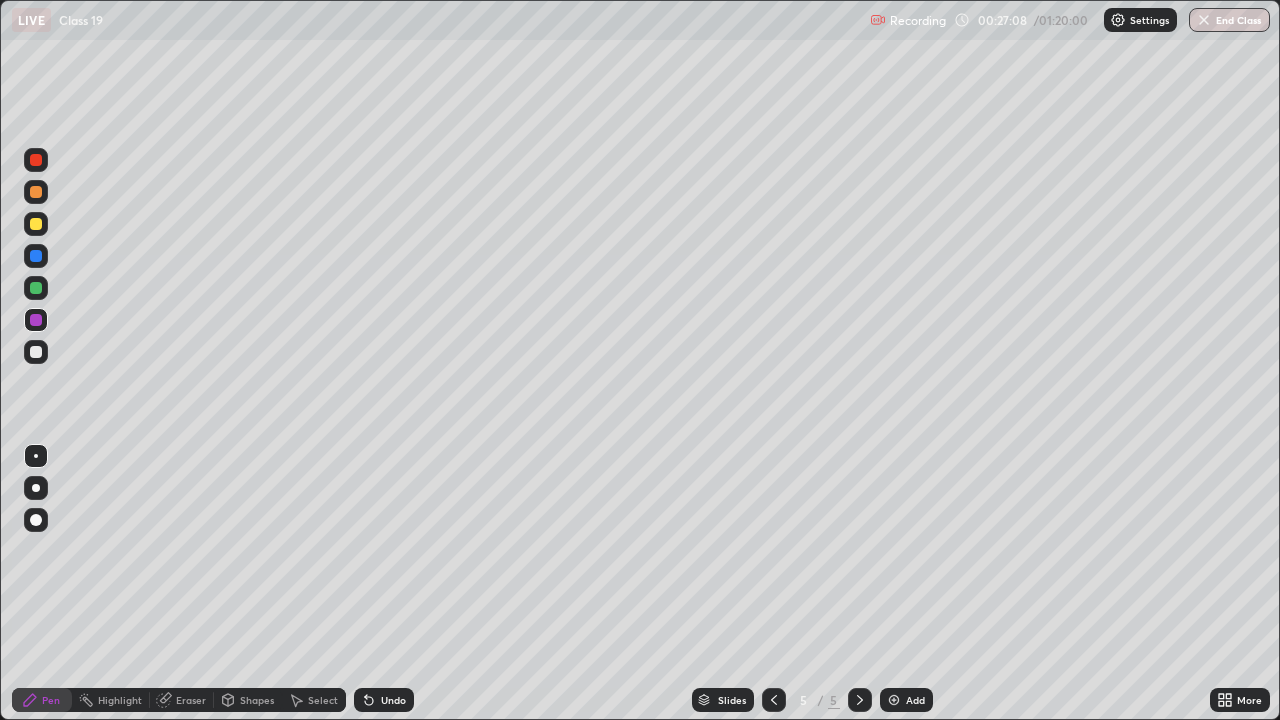 click at bounding box center (894, 700) 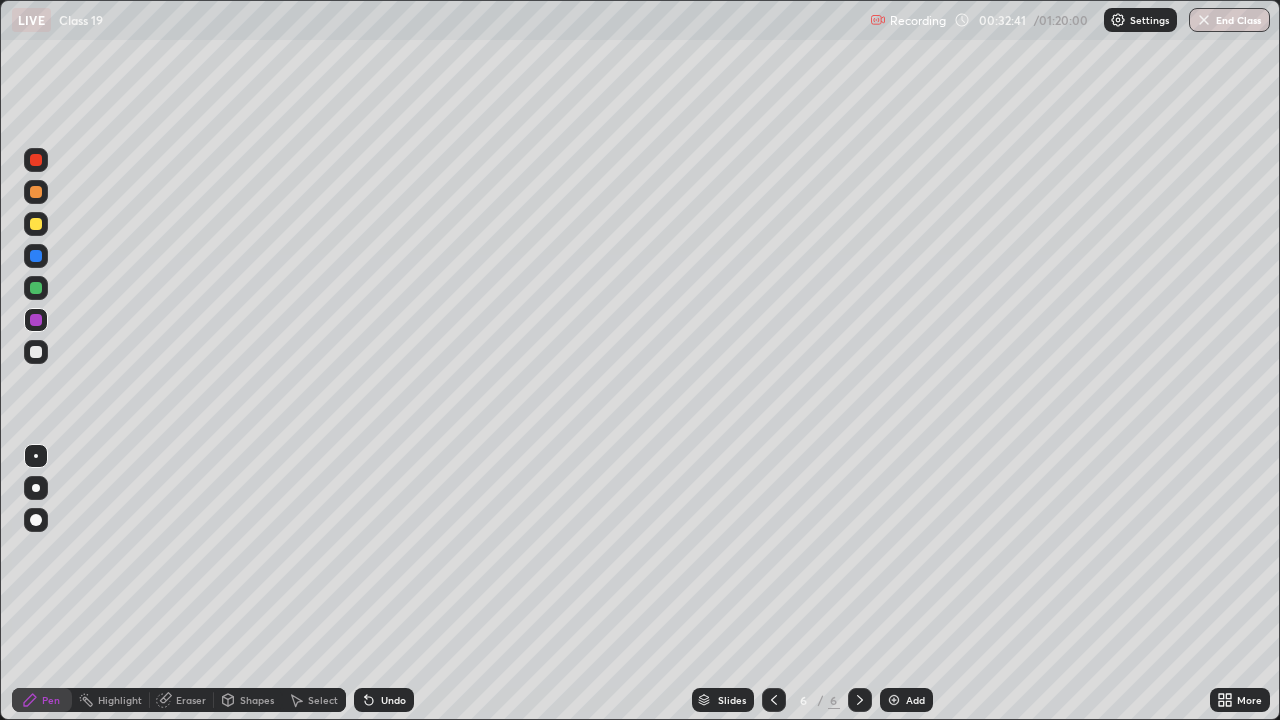 click at bounding box center [36, 352] 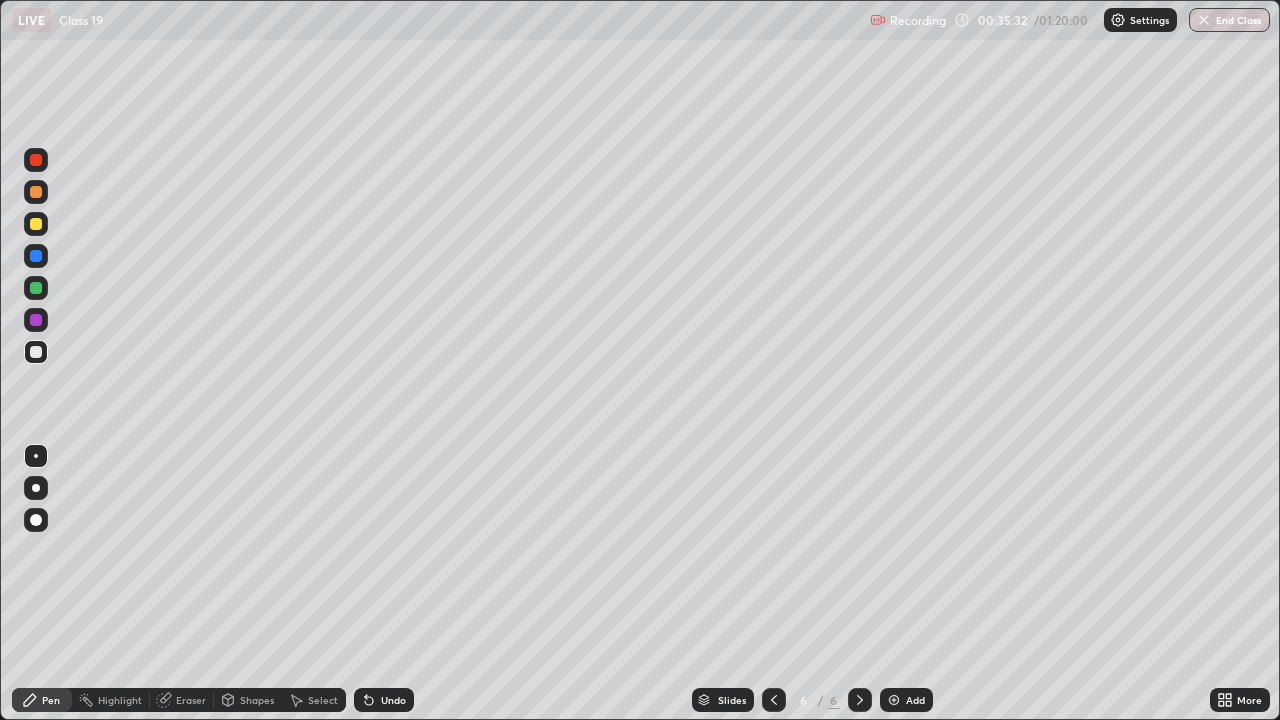 click on "Add" at bounding box center (906, 700) 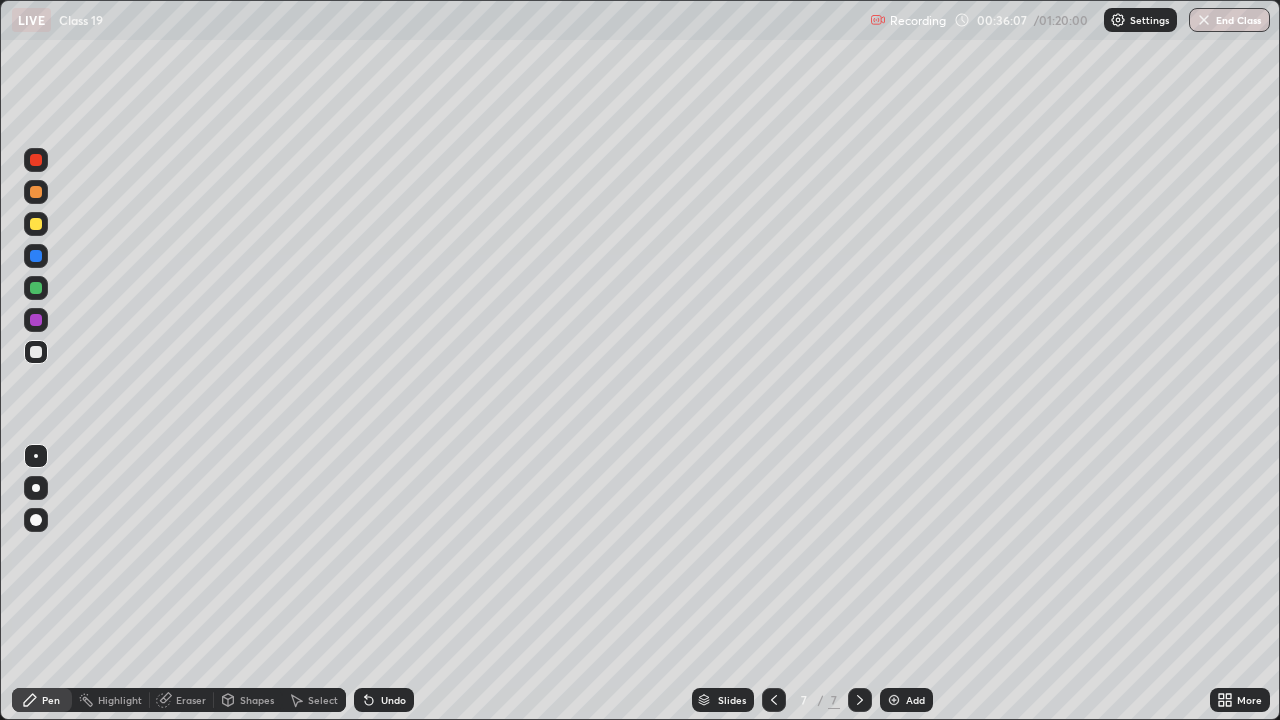 click at bounding box center (36, 192) 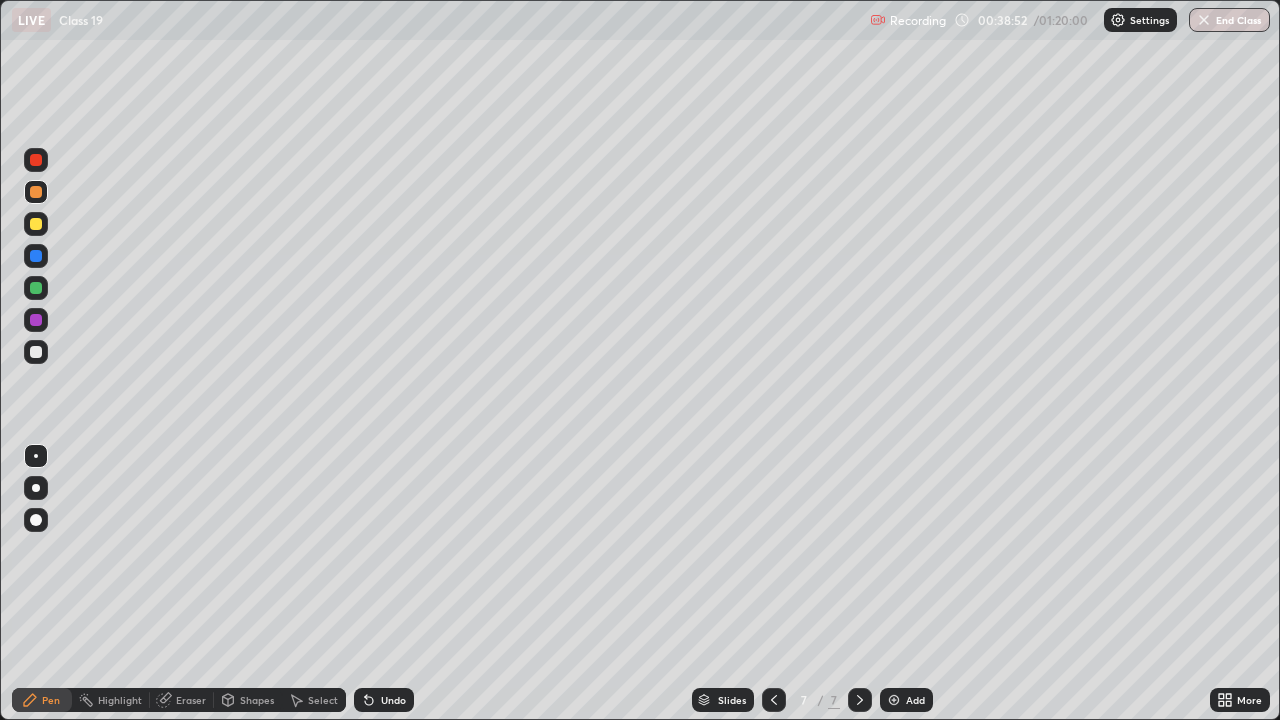 click at bounding box center [36, 352] 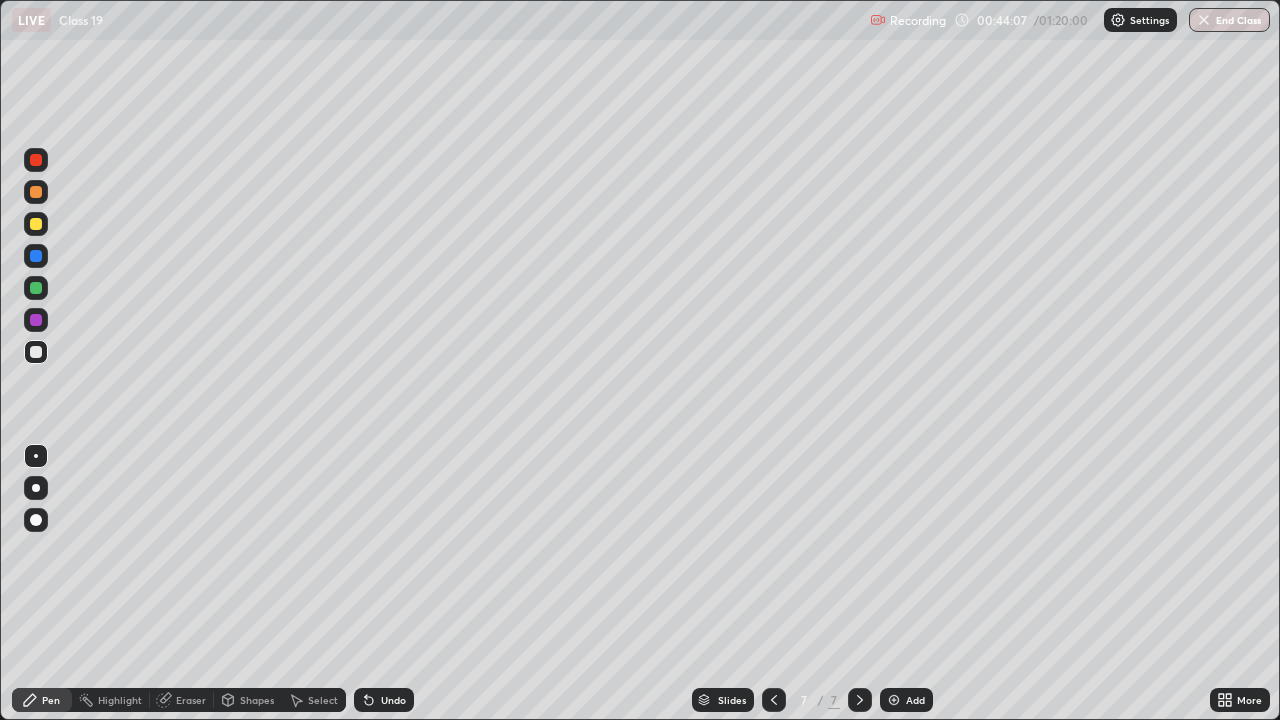 click at bounding box center [894, 700] 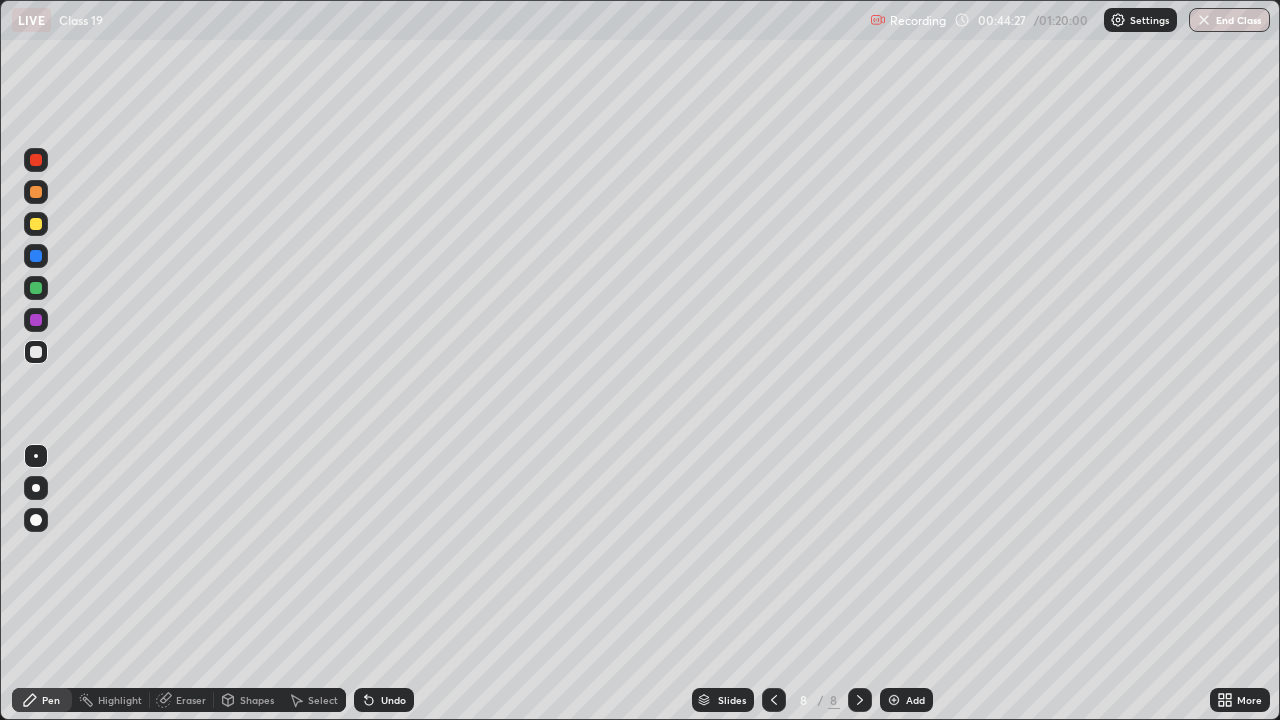 click 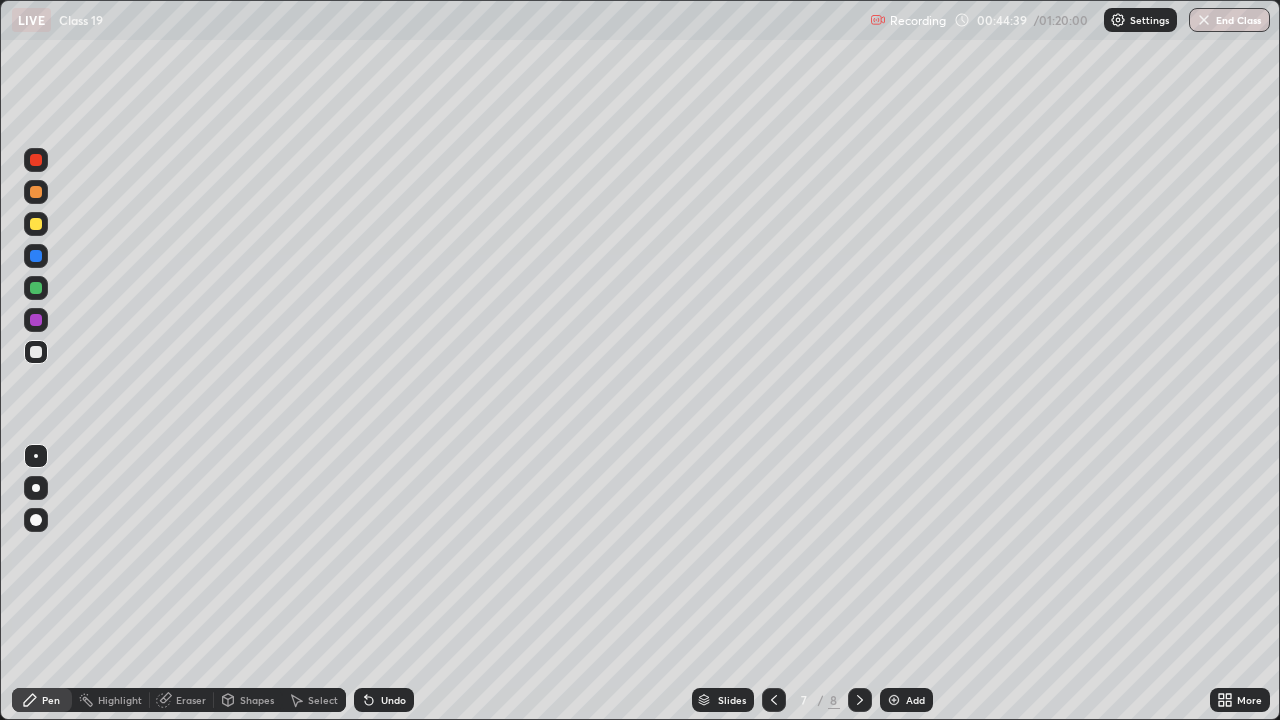 click 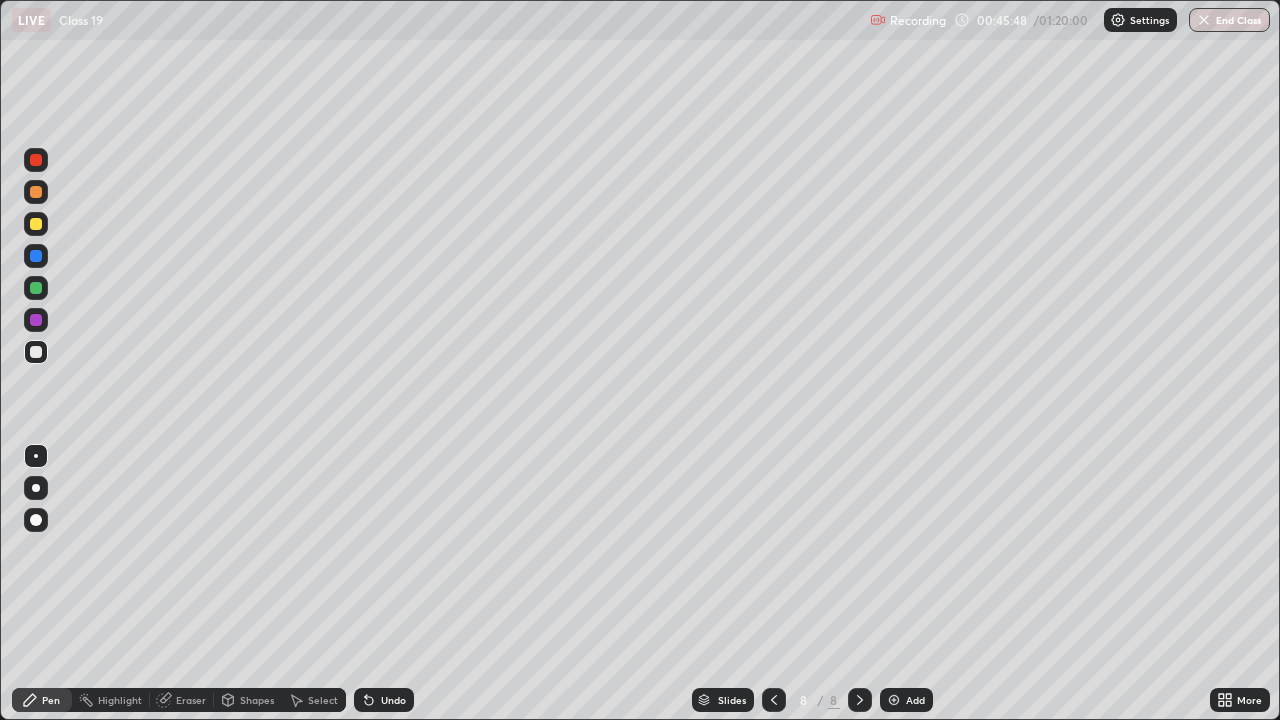 click 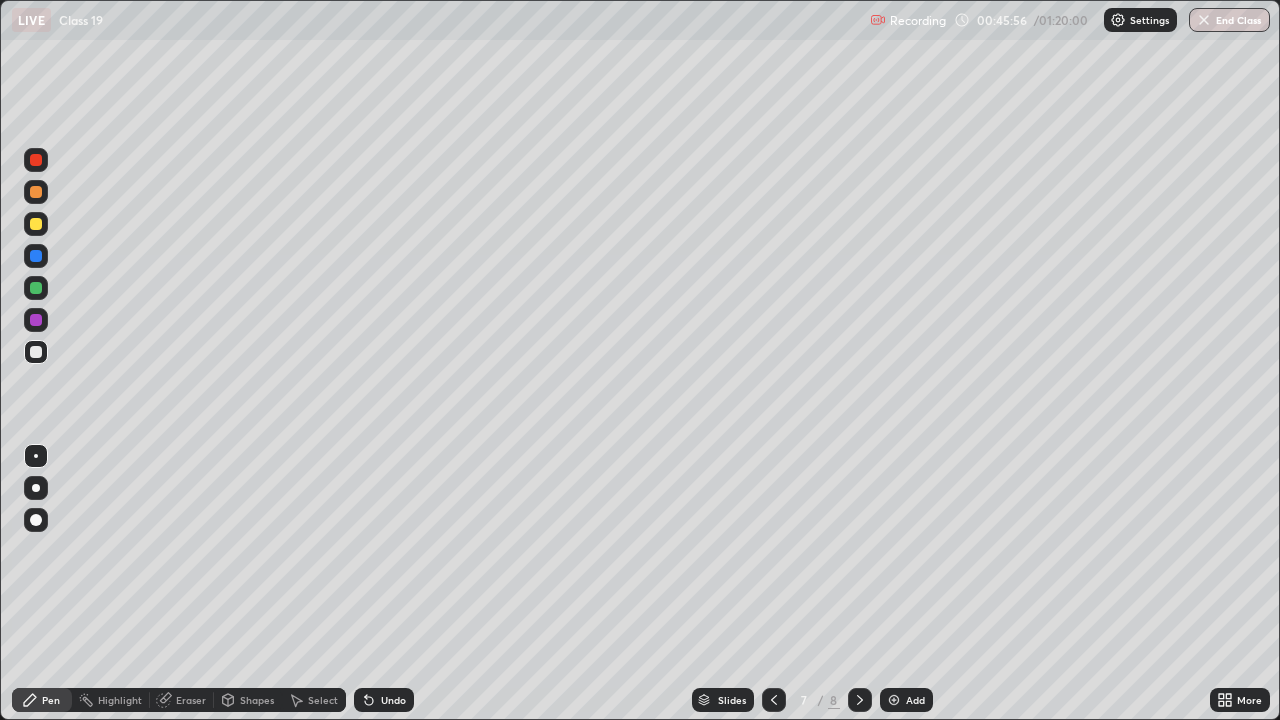 click 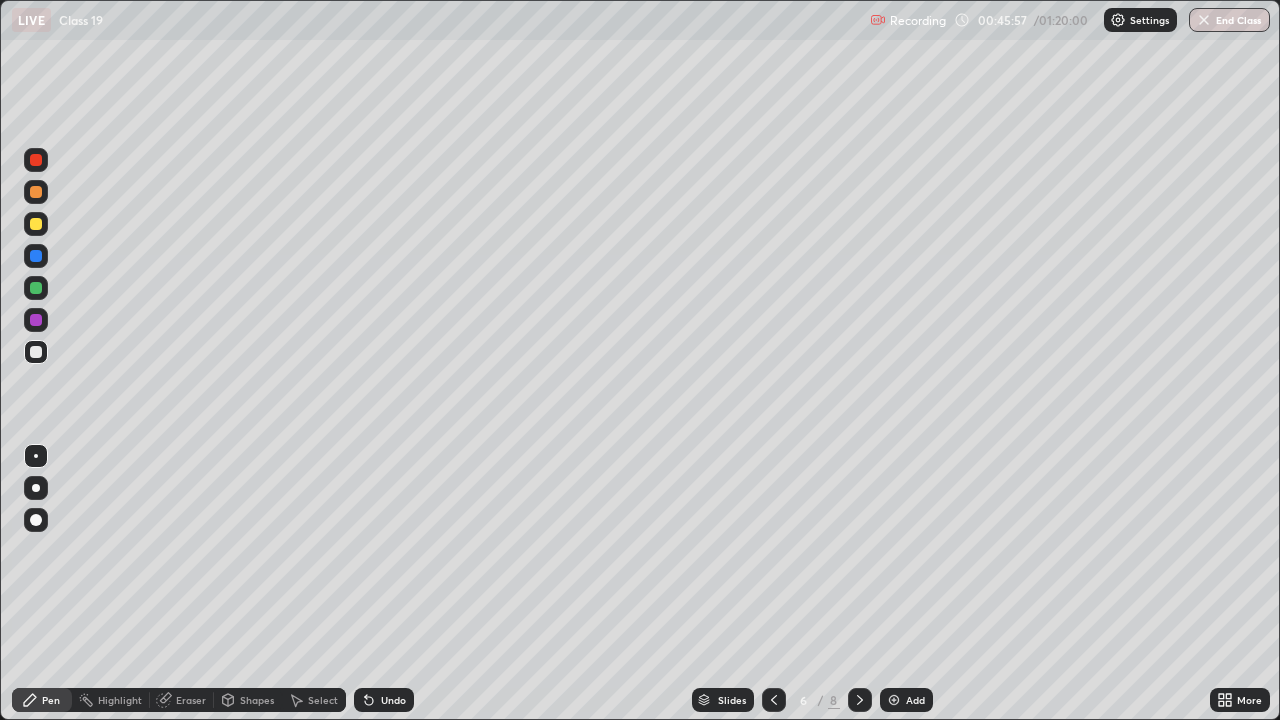 click 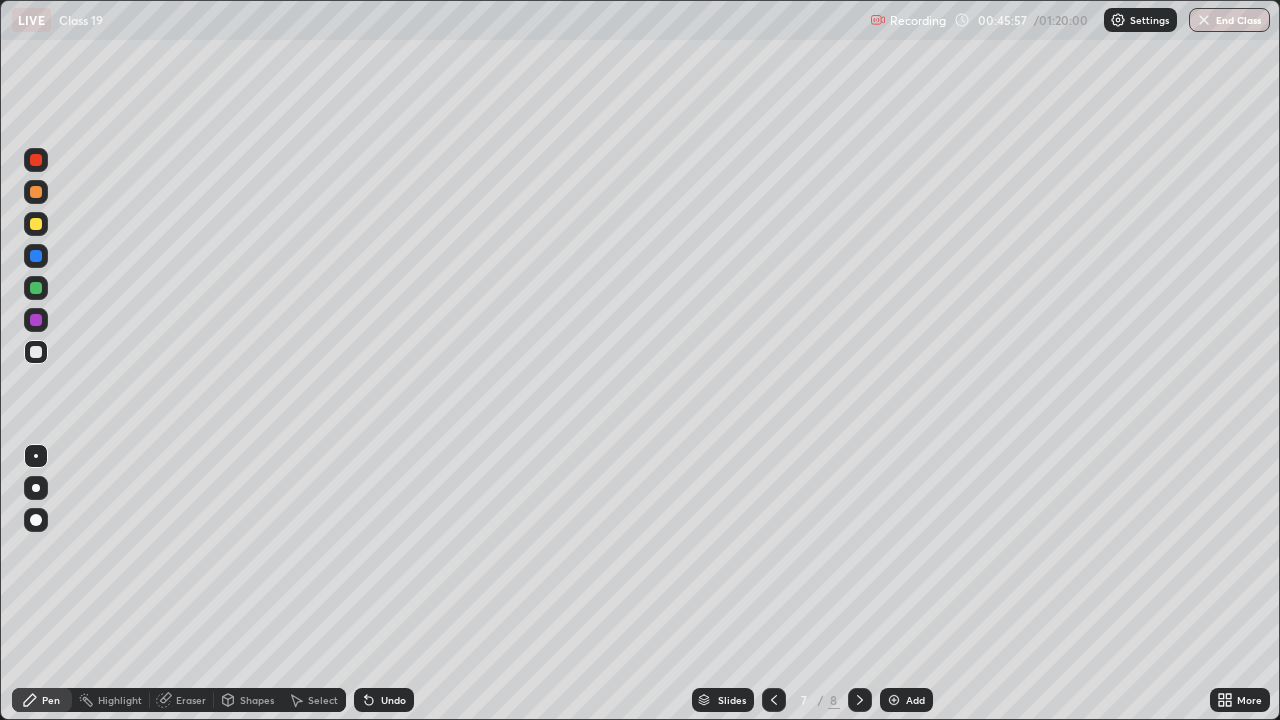 click 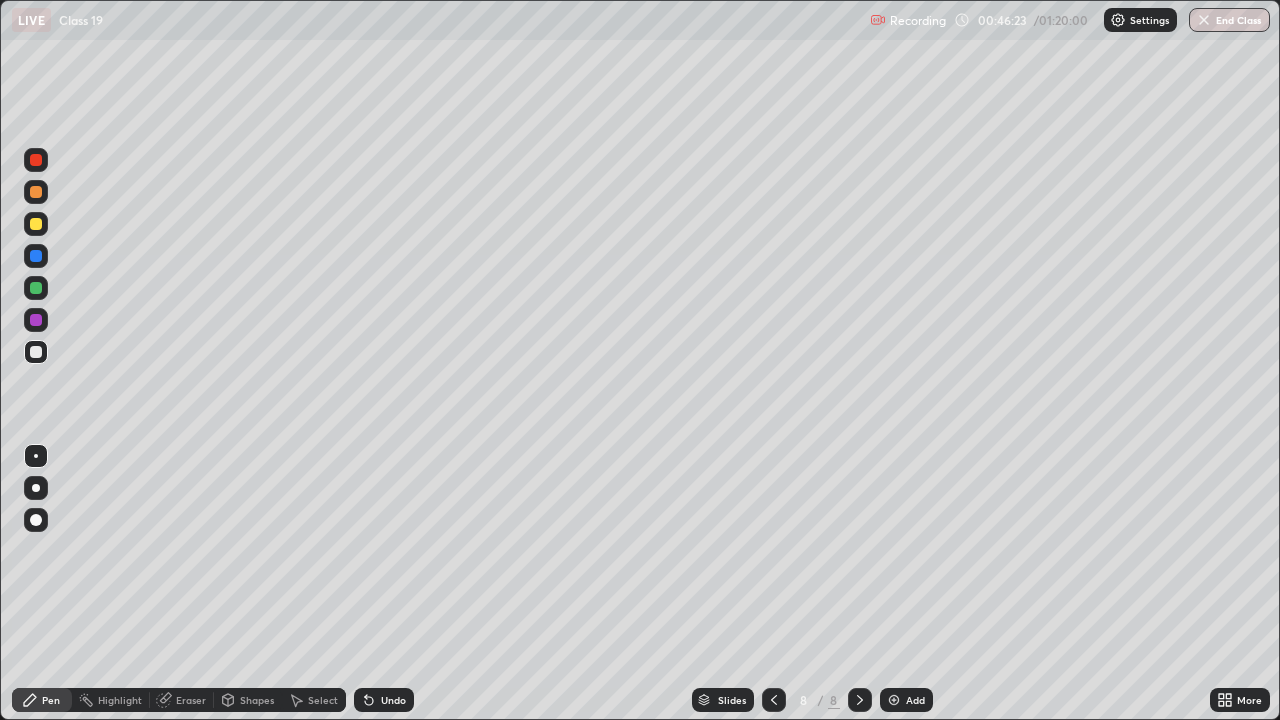 click 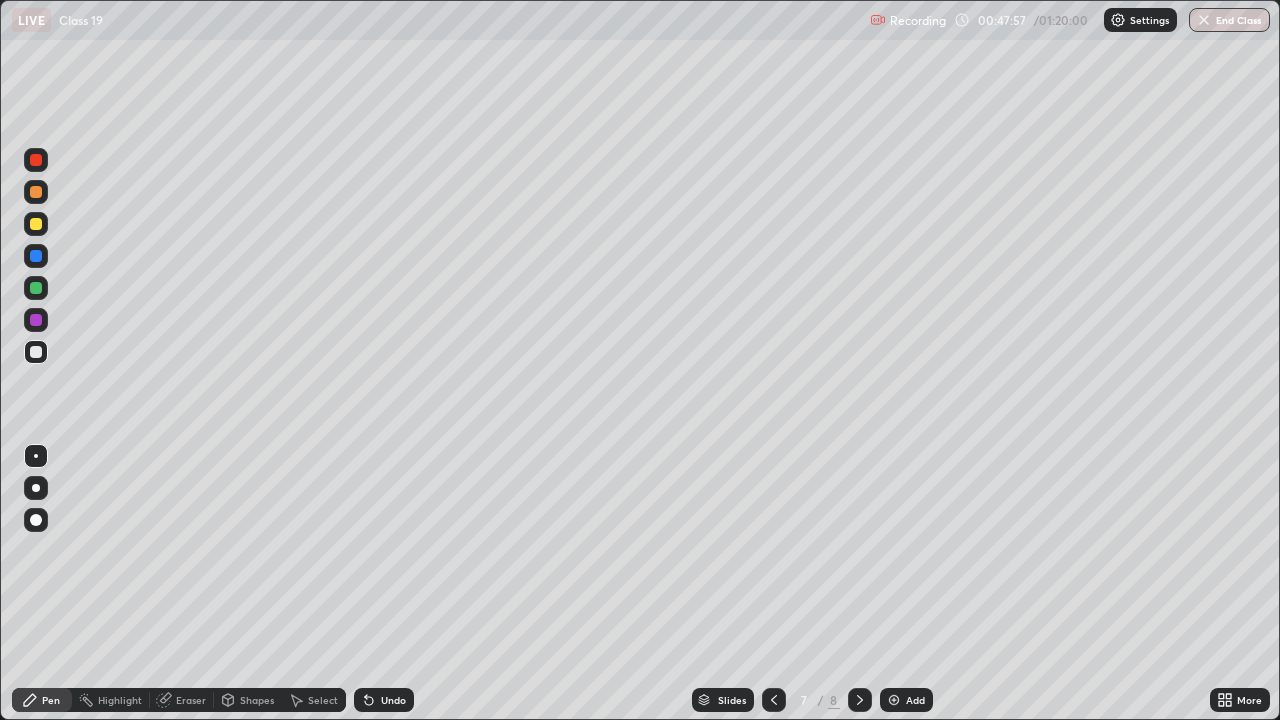 click 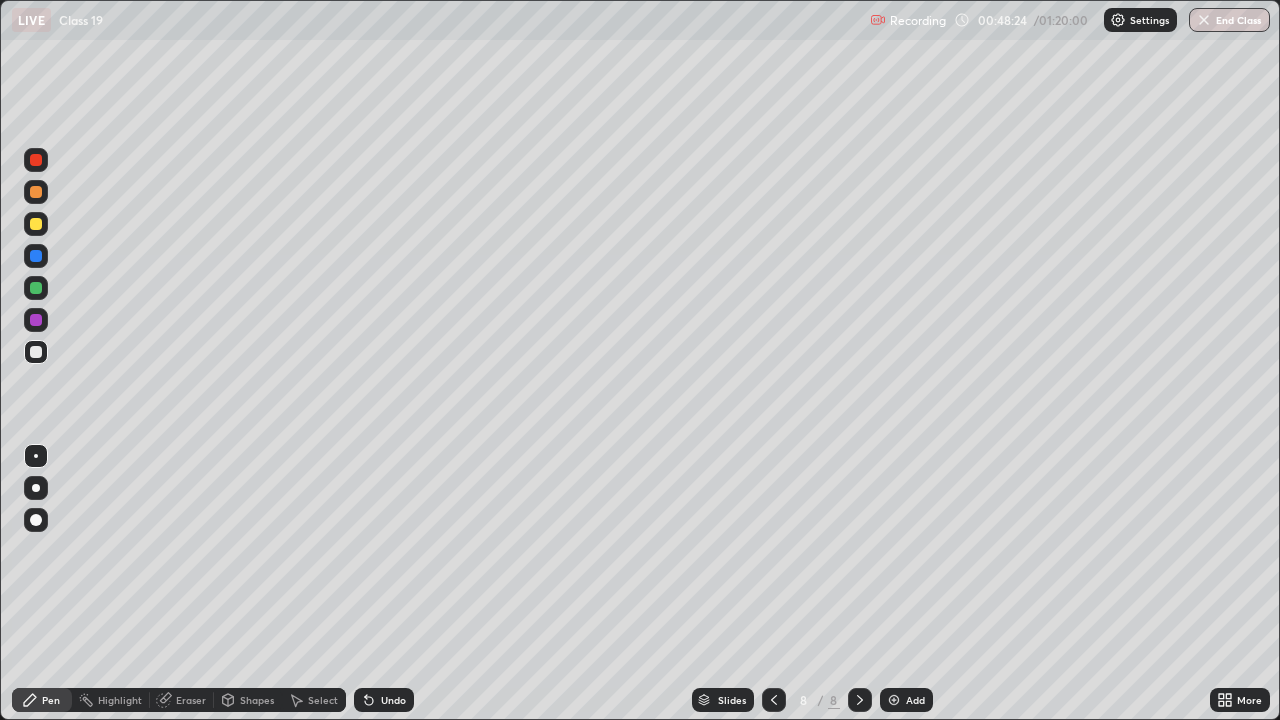 click 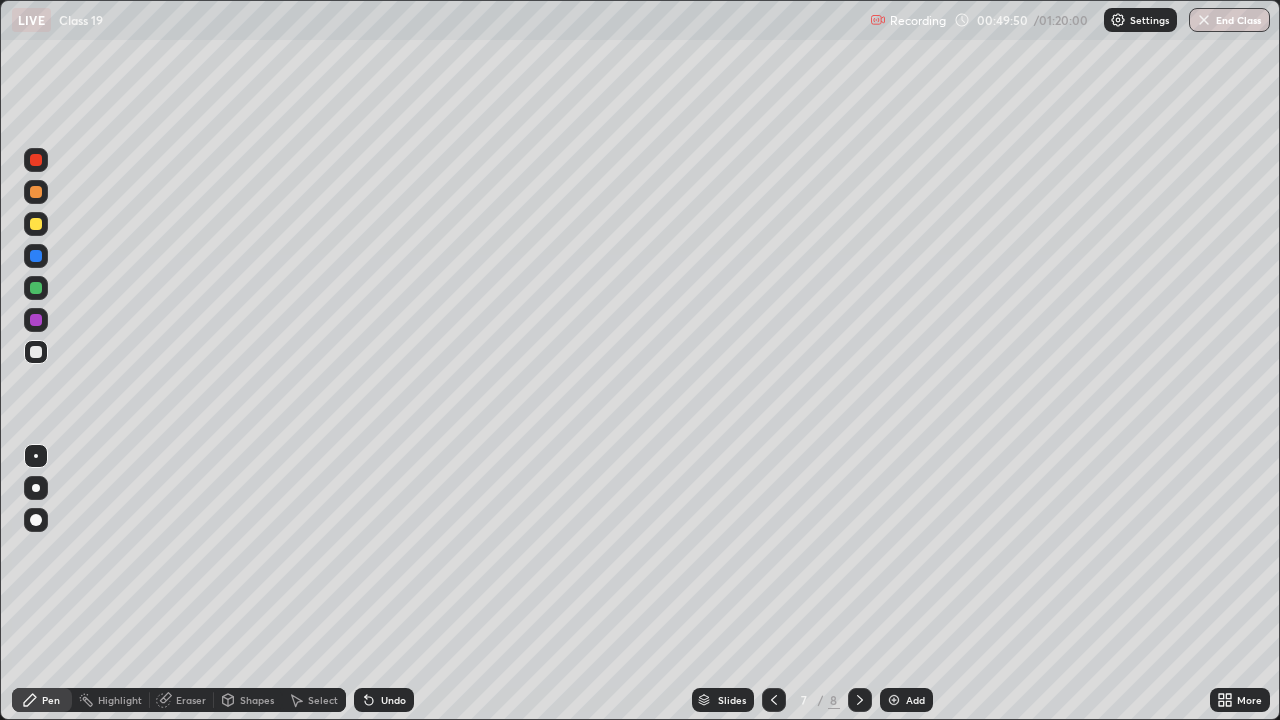 click at bounding box center (860, 700) 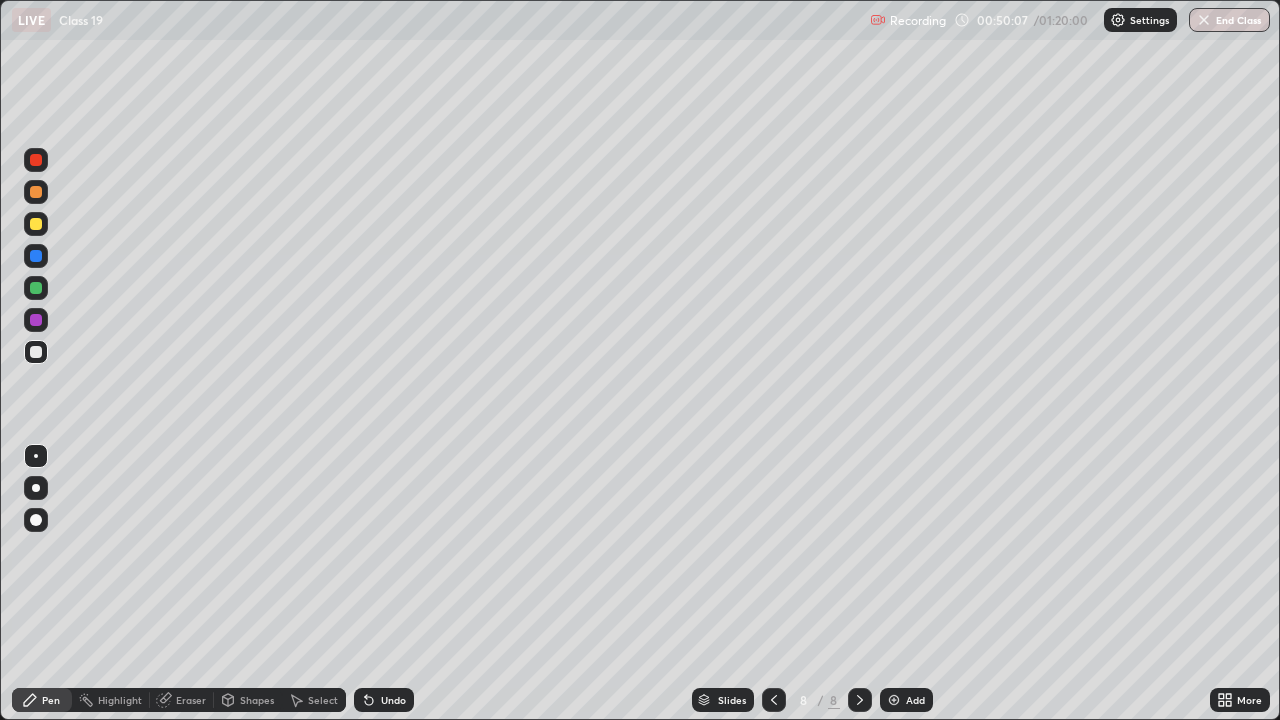 click 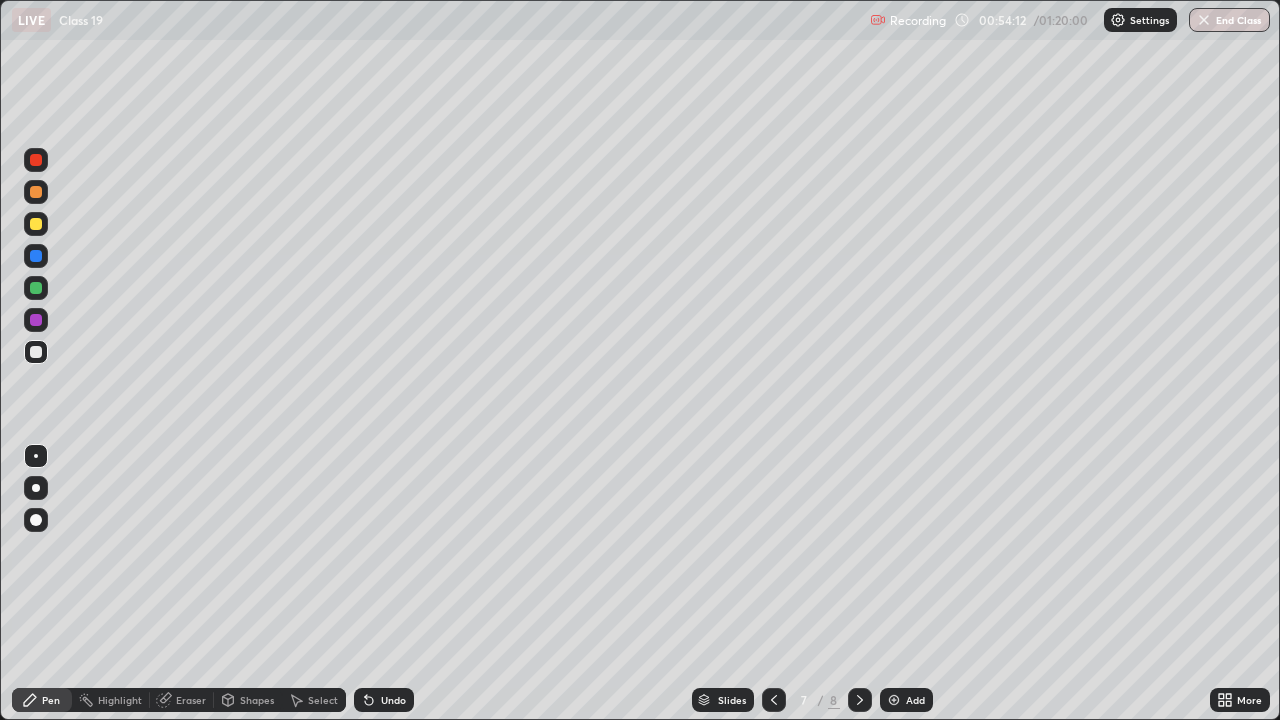 click 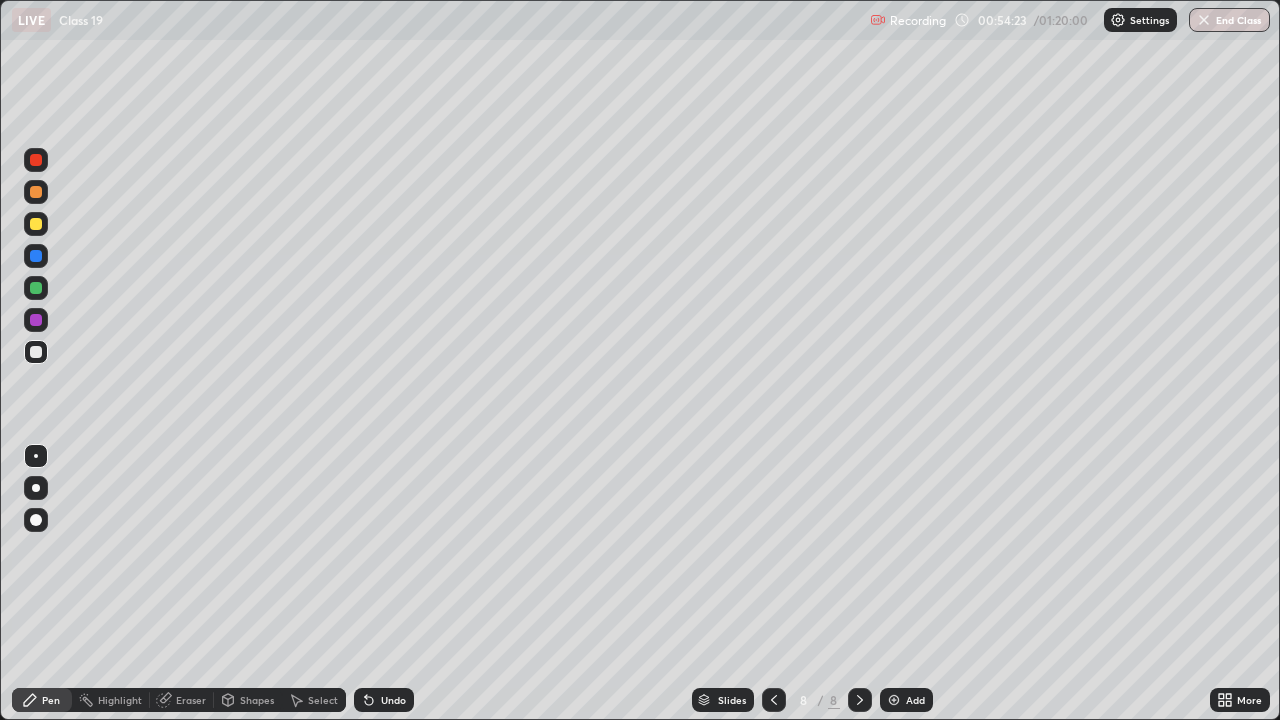 click at bounding box center (894, 700) 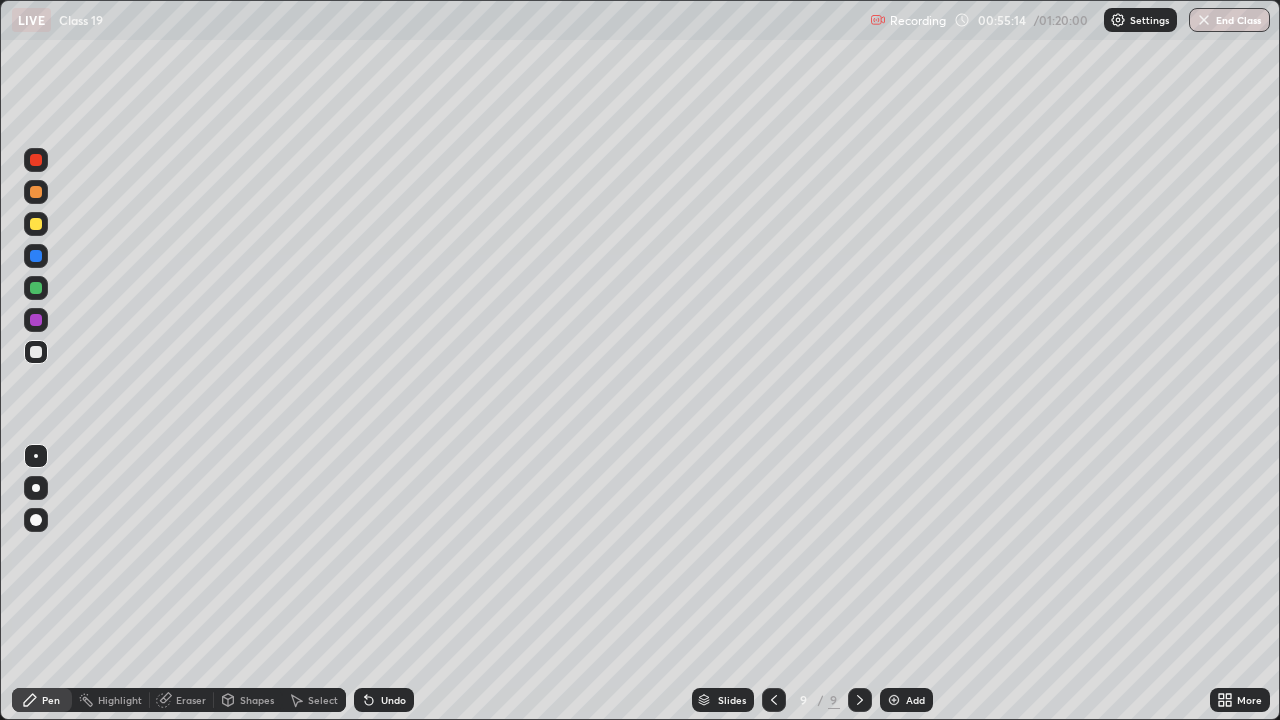 click on "Select" at bounding box center (314, 700) 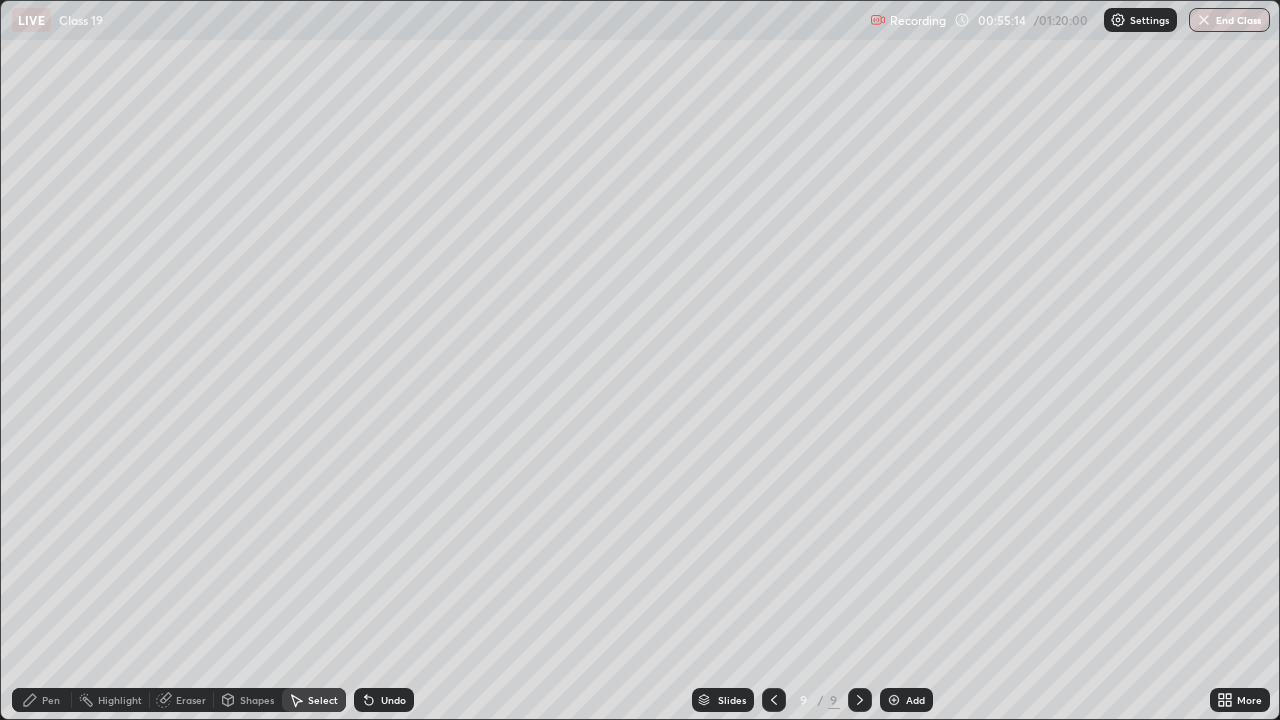 click on "Select" at bounding box center (314, 700) 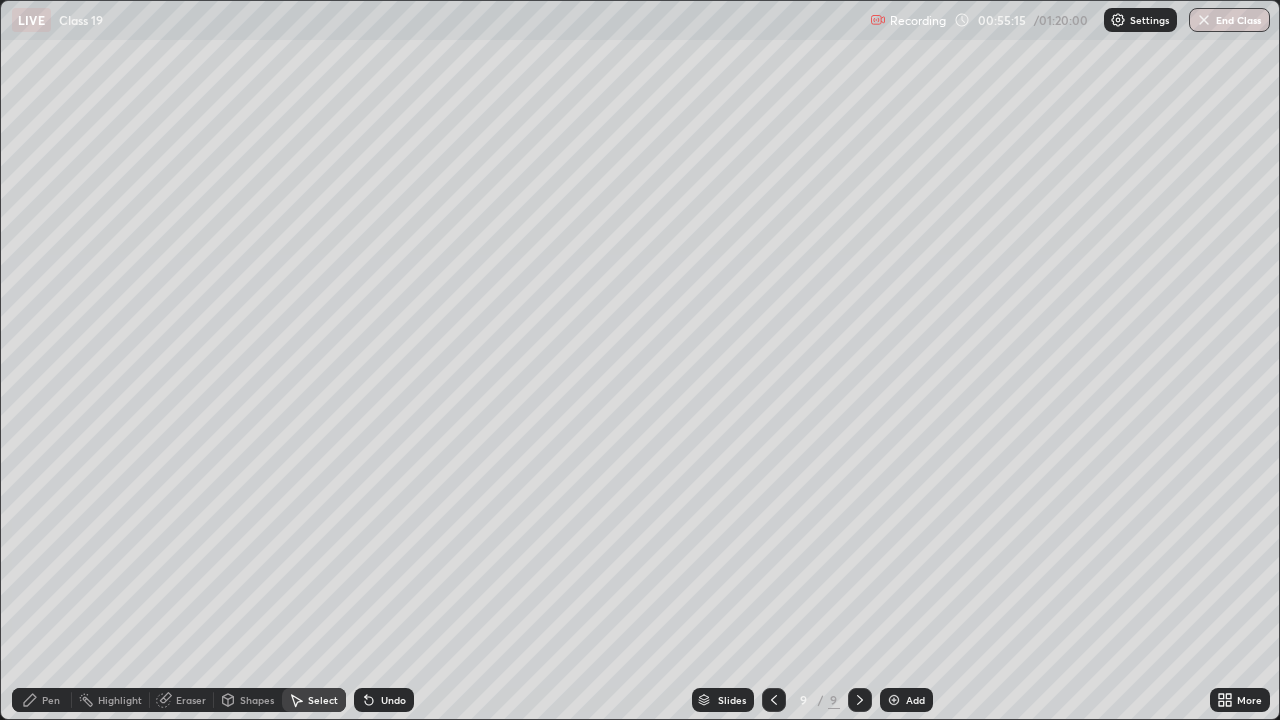 click on "Pen" at bounding box center [42, 700] 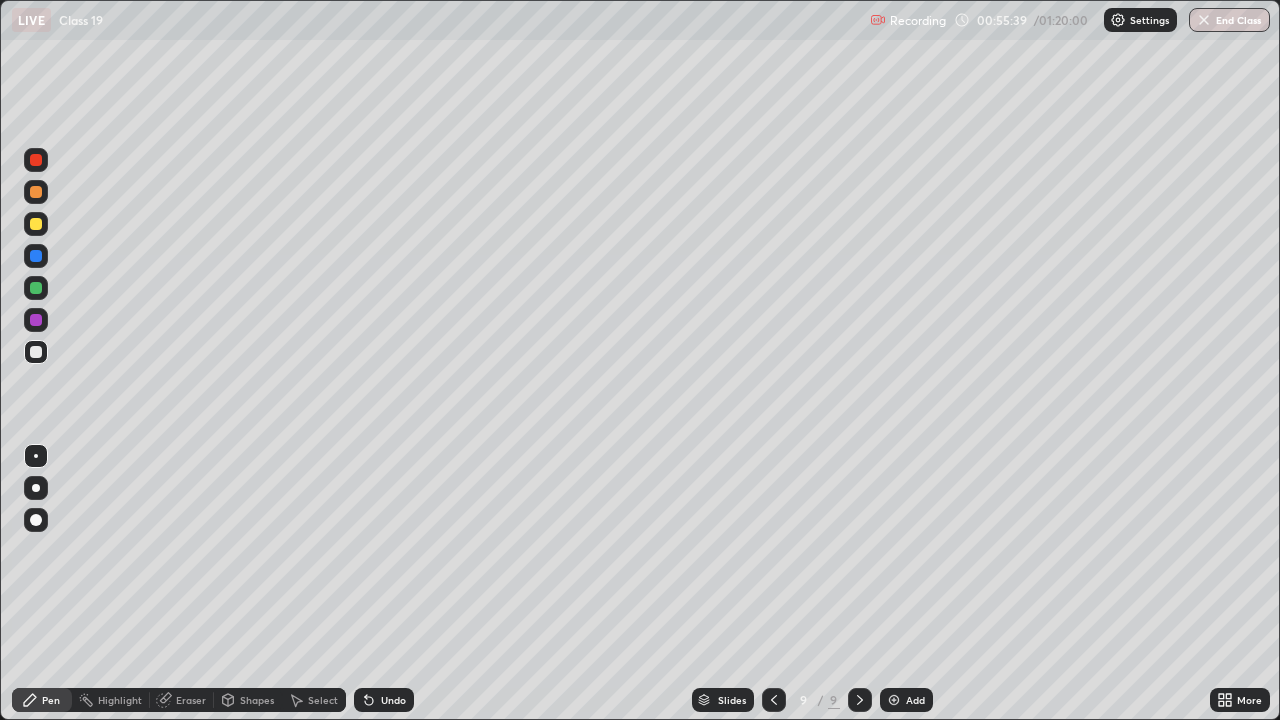 click at bounding box center (36, 256) 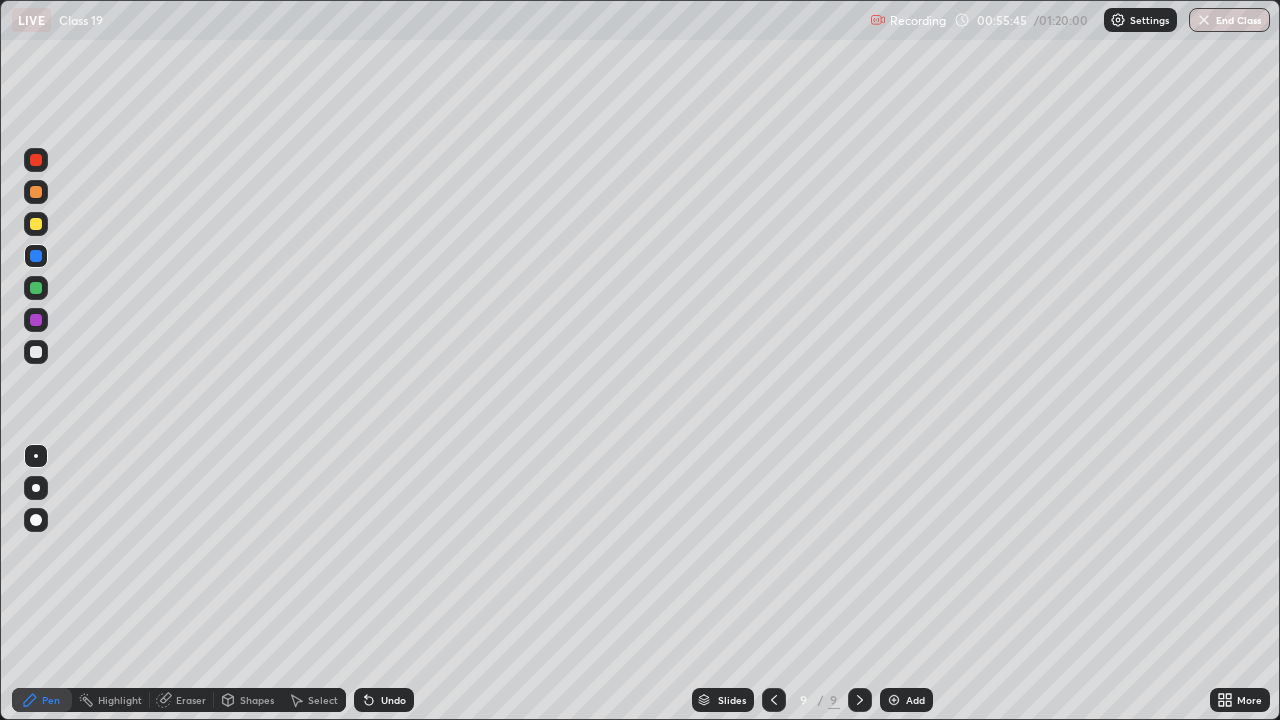 click at bounding box center (36, 352) 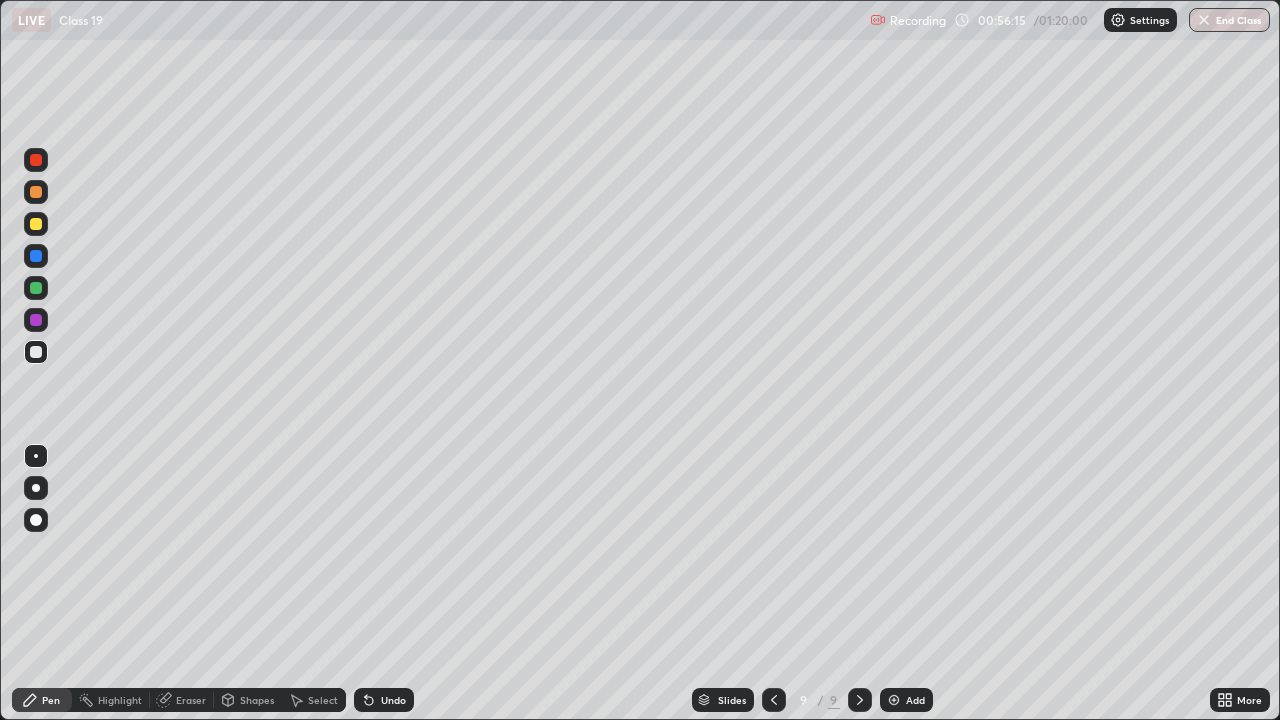 click at bounding box center [774, 700] 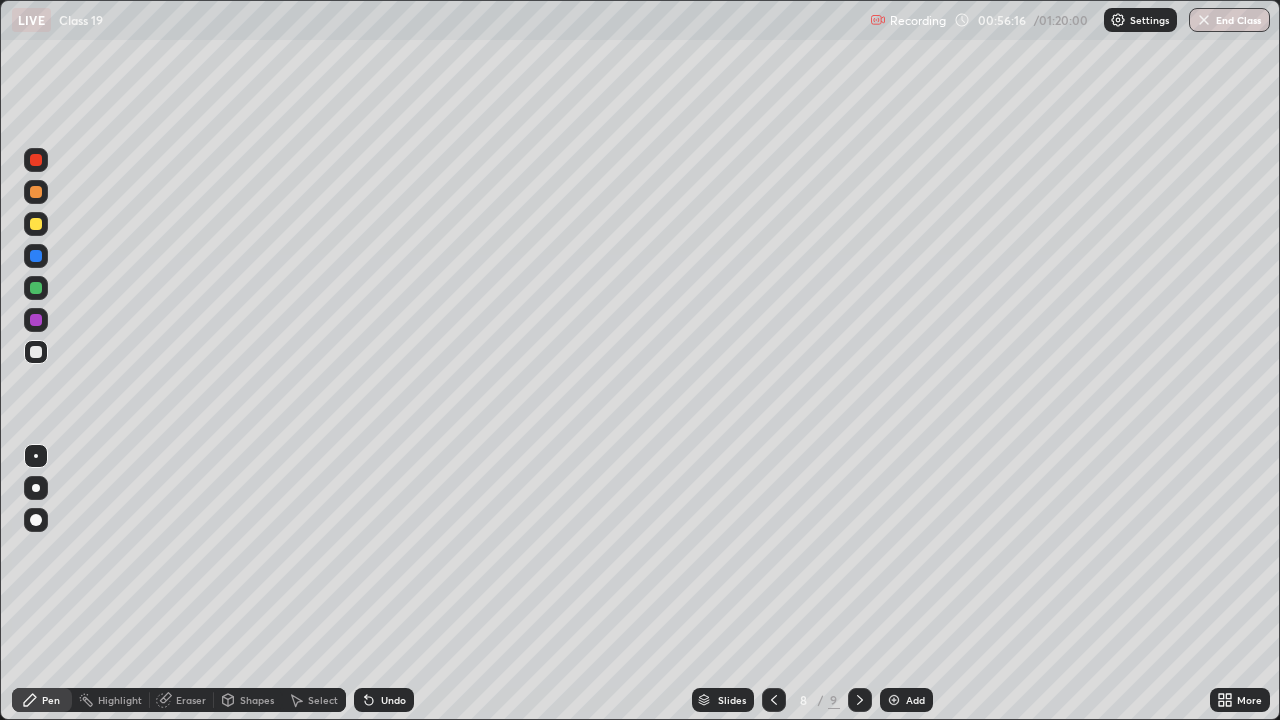 click 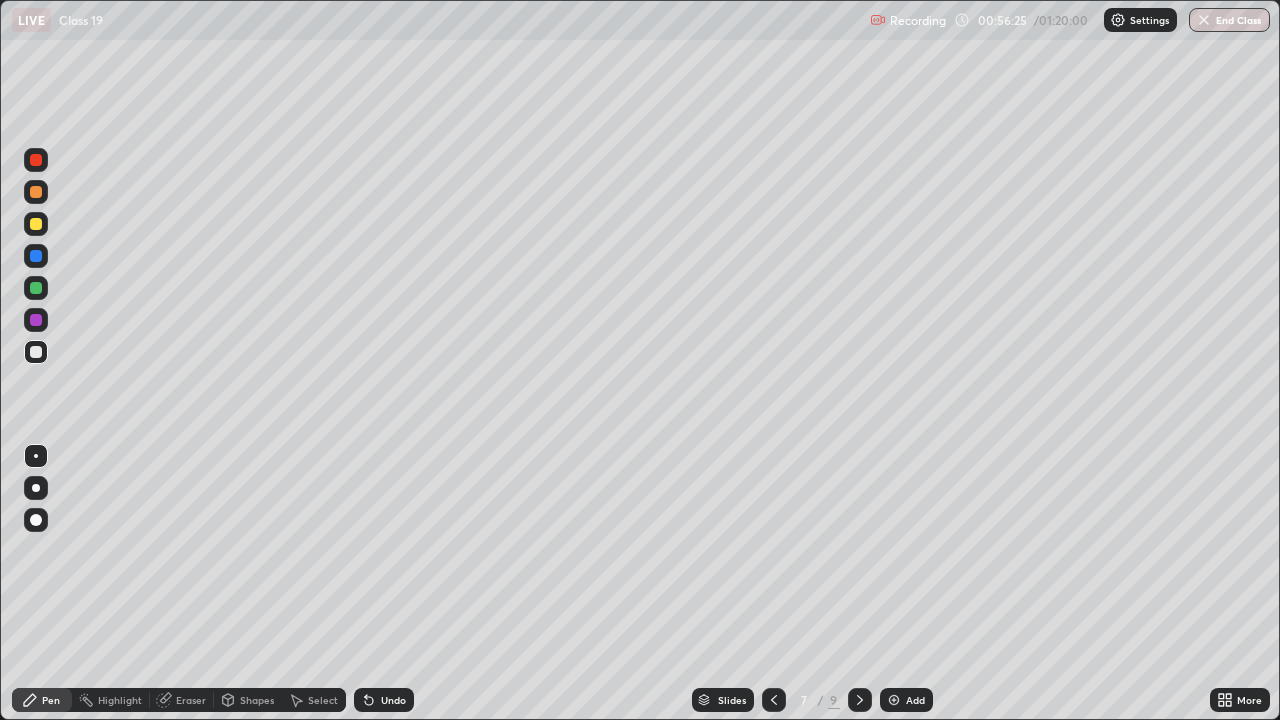click at bounding box center [860, 700] 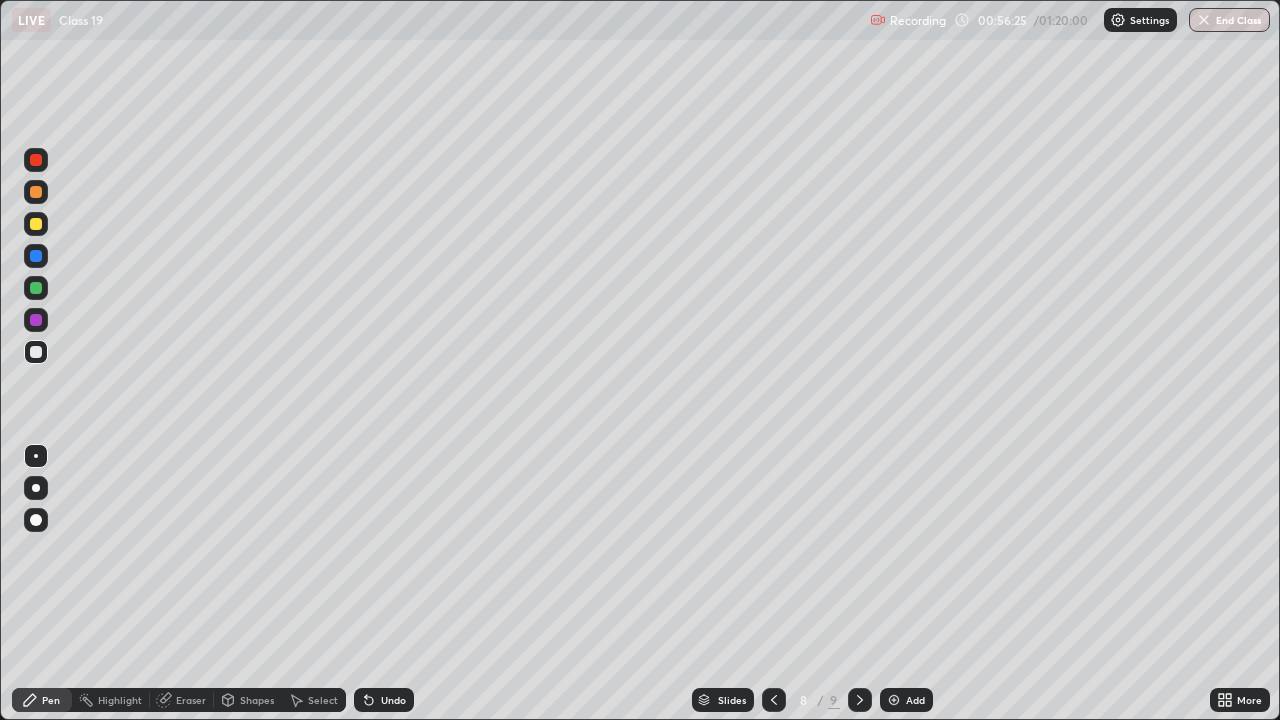 click at bounding box center (860, 700) 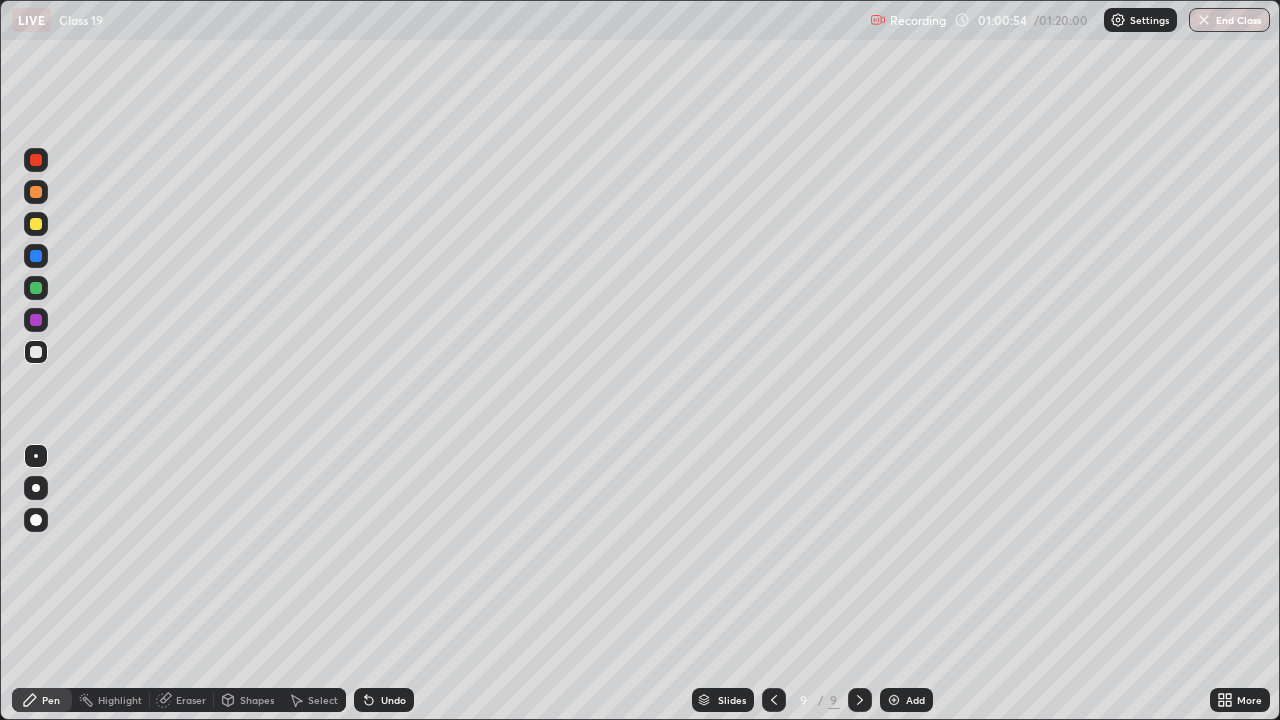 click at bounding box center (894, 700) 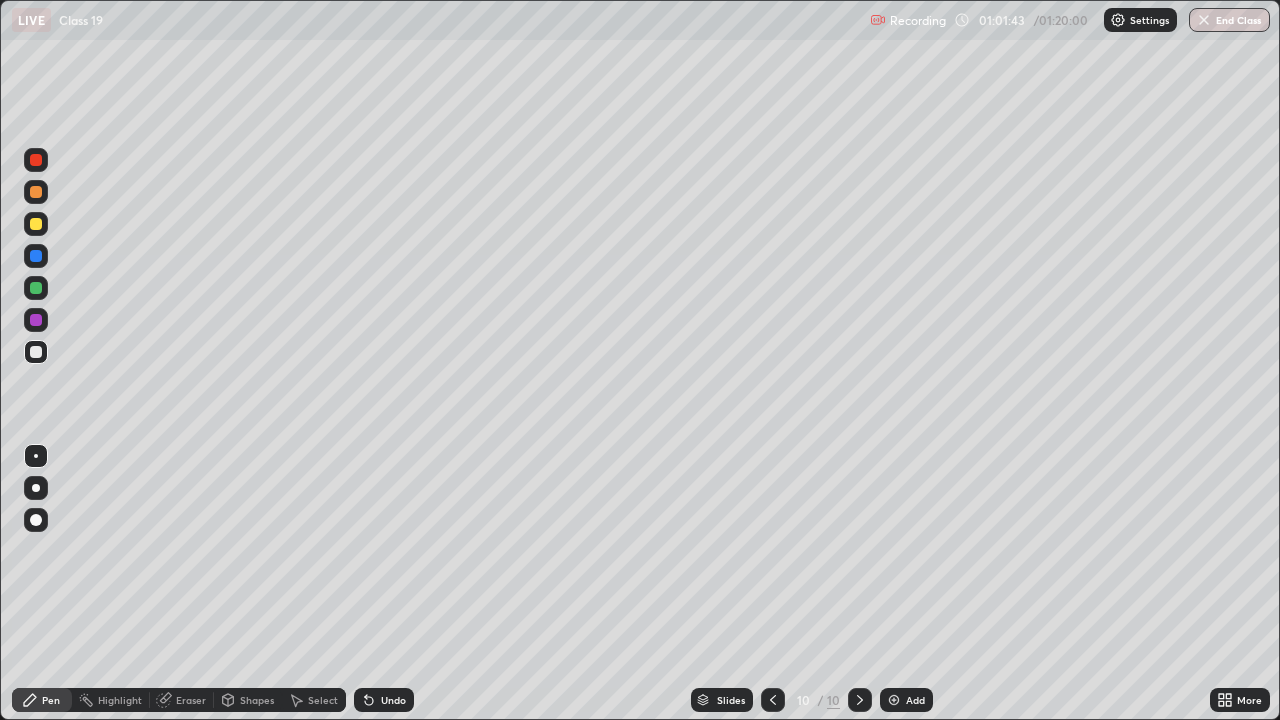 click at bounding box center (36, 224) 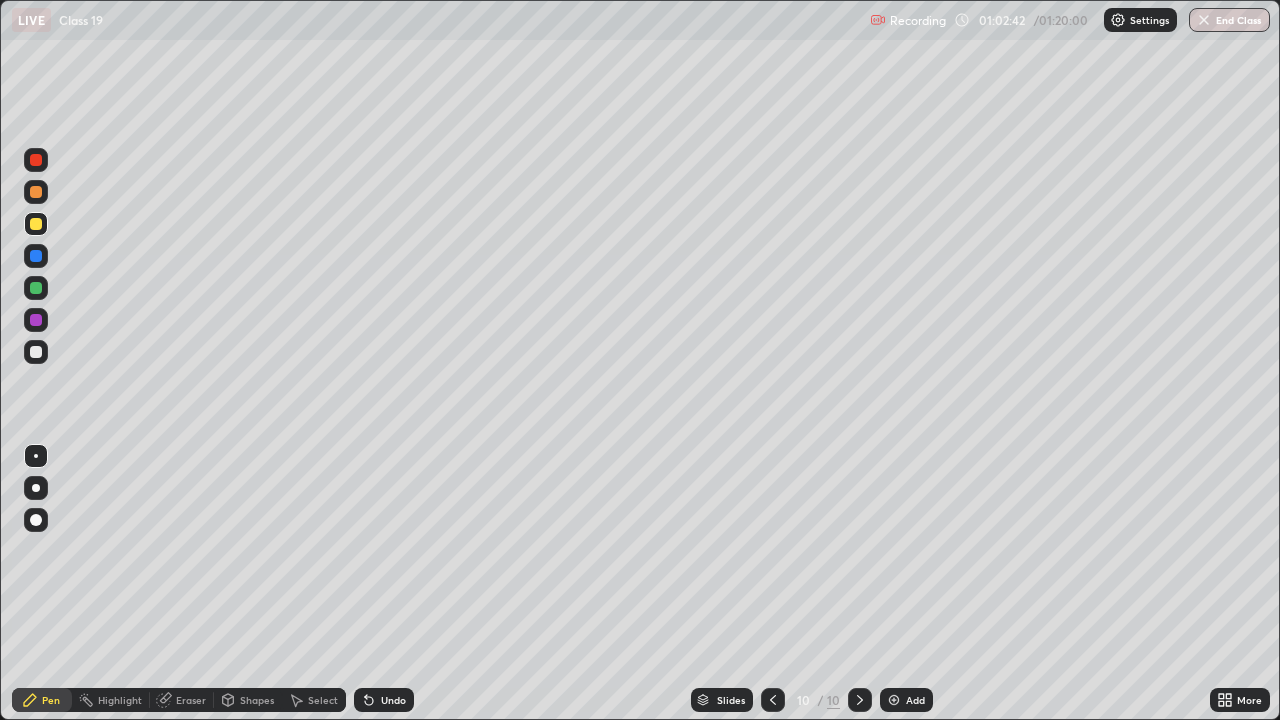 click on "Undo" at bounding box center (393, 700) 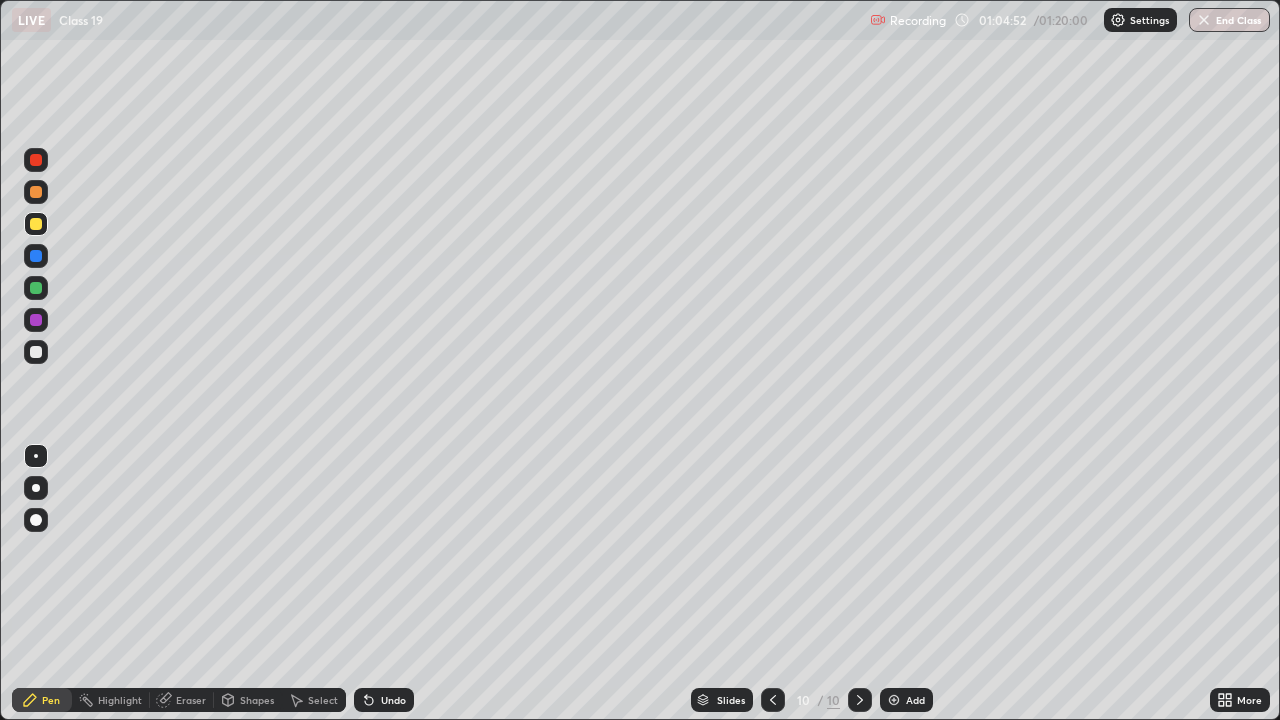 click at bounding box center (36, 288) 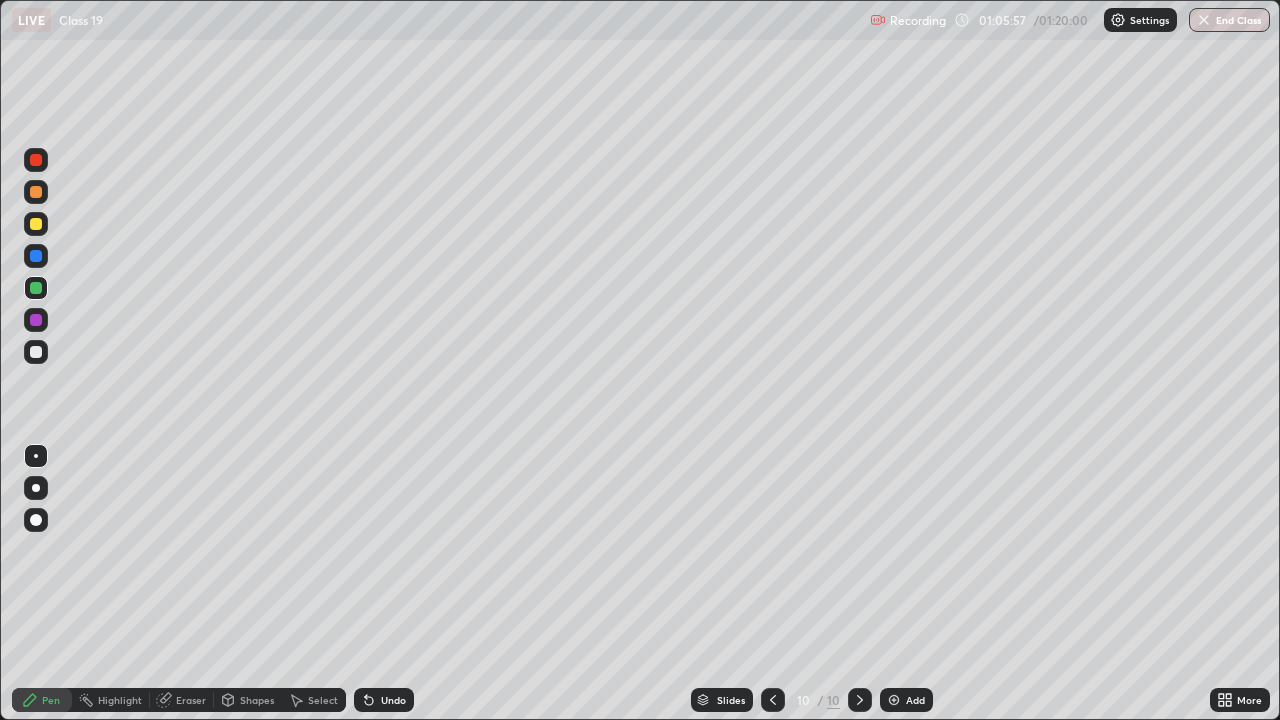 click at bounding box center (36, 224) 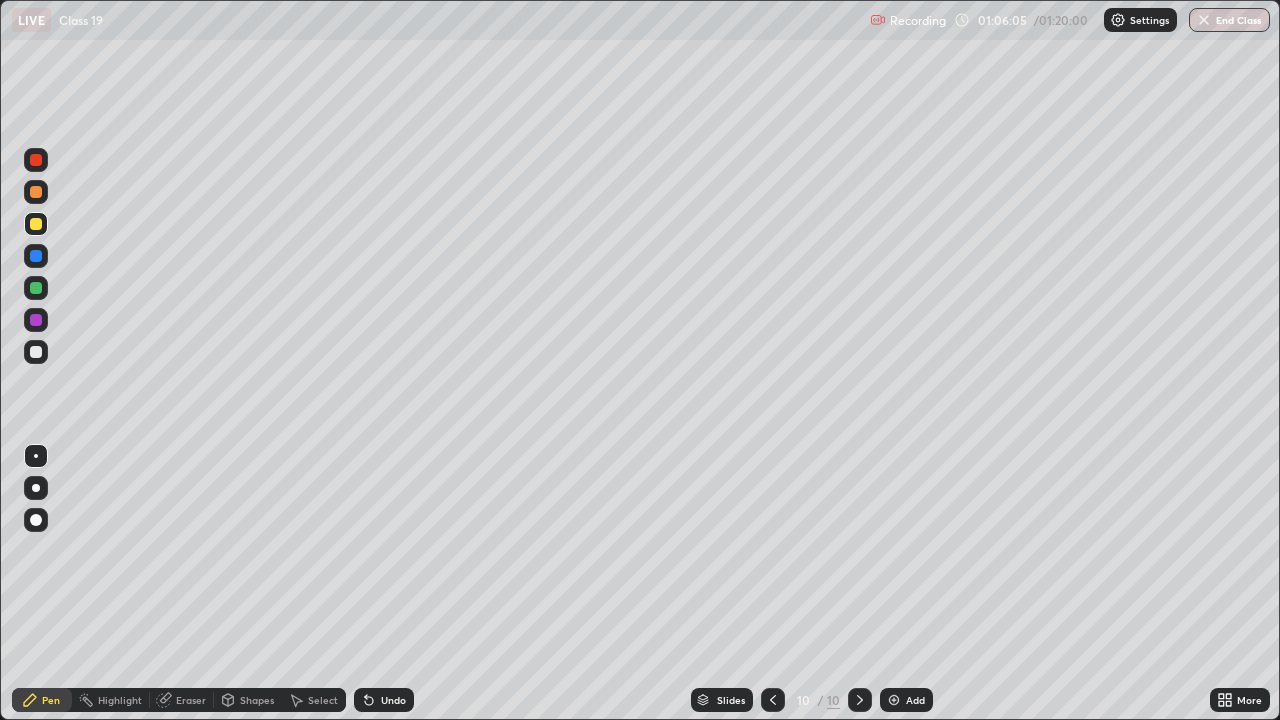 click at bounding box center [36, 192] 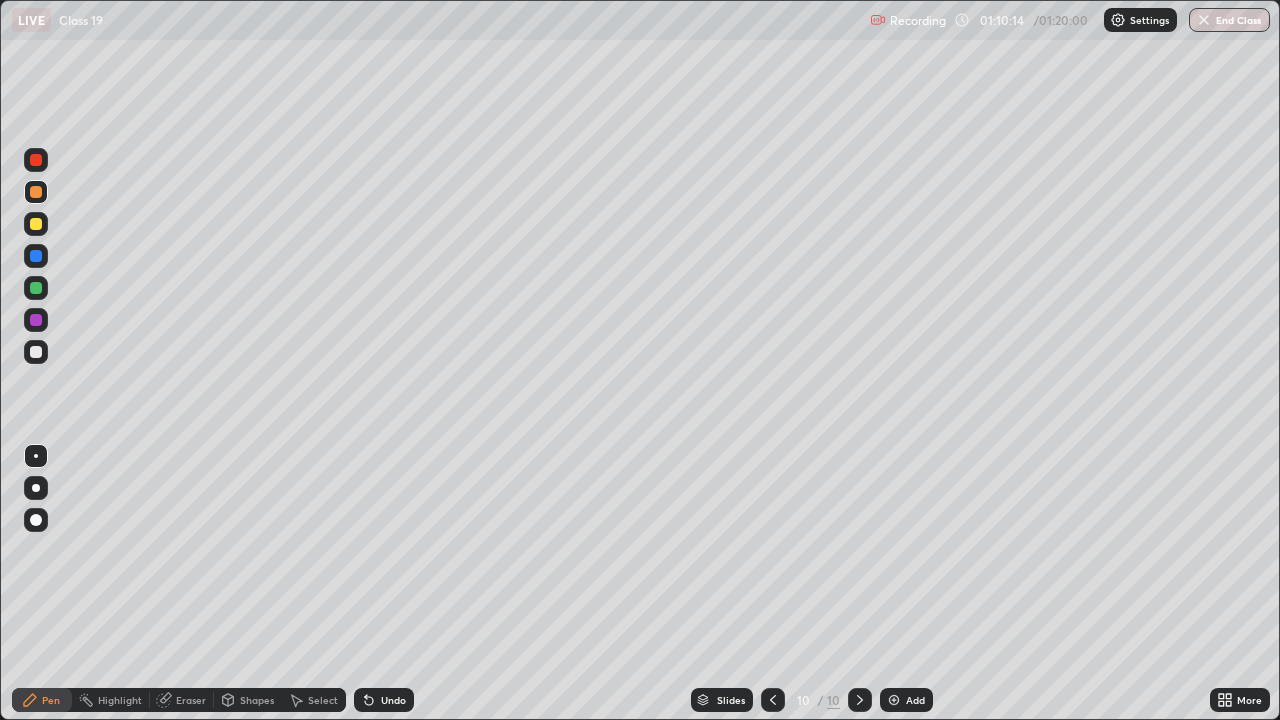 click on "Undo" at bounding box center [384, 700] 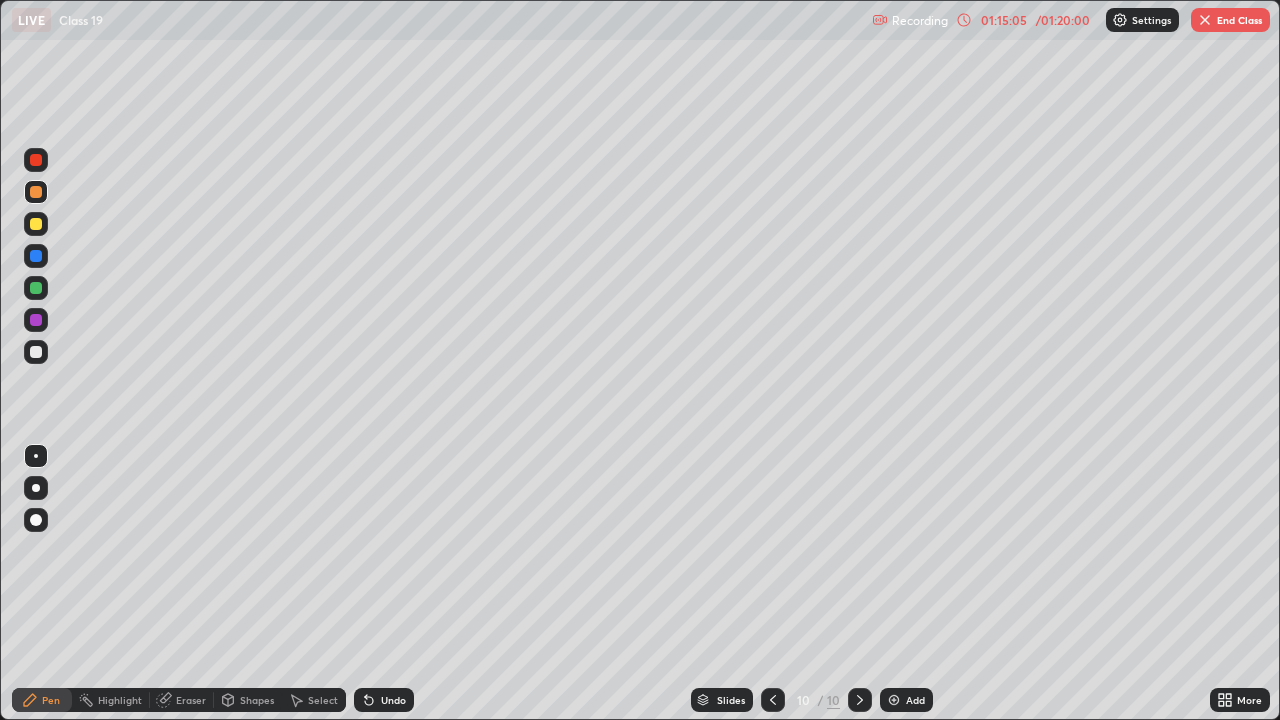 click at bounding box center (1205, 20) 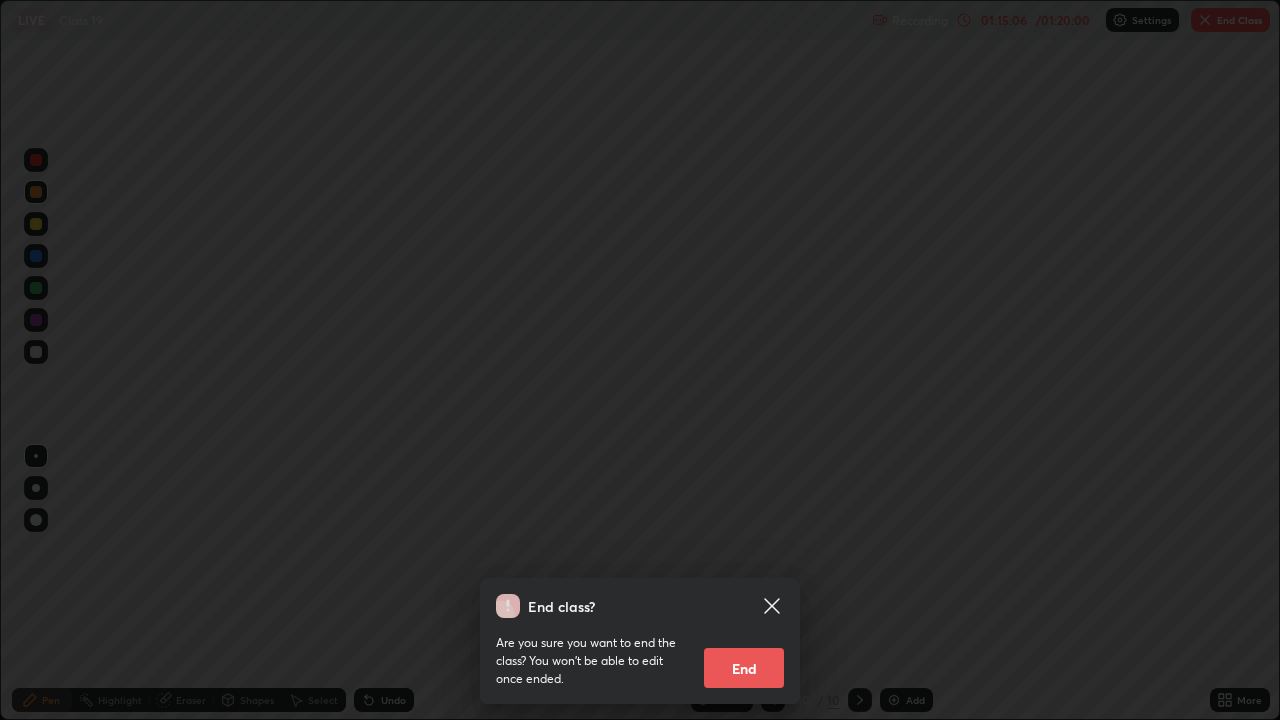 click on "End" at bounding box center (744, 668) 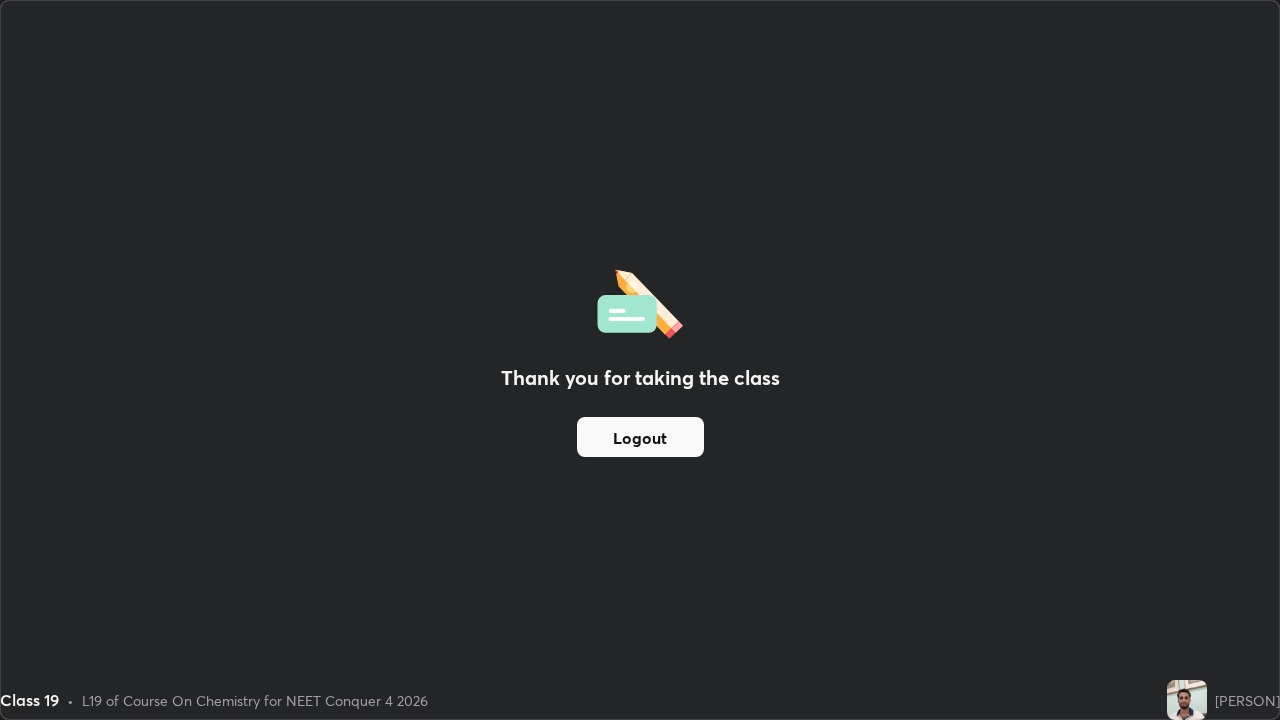 click on "Thank you for taking the class Logout" at bounding box center (640, 360) 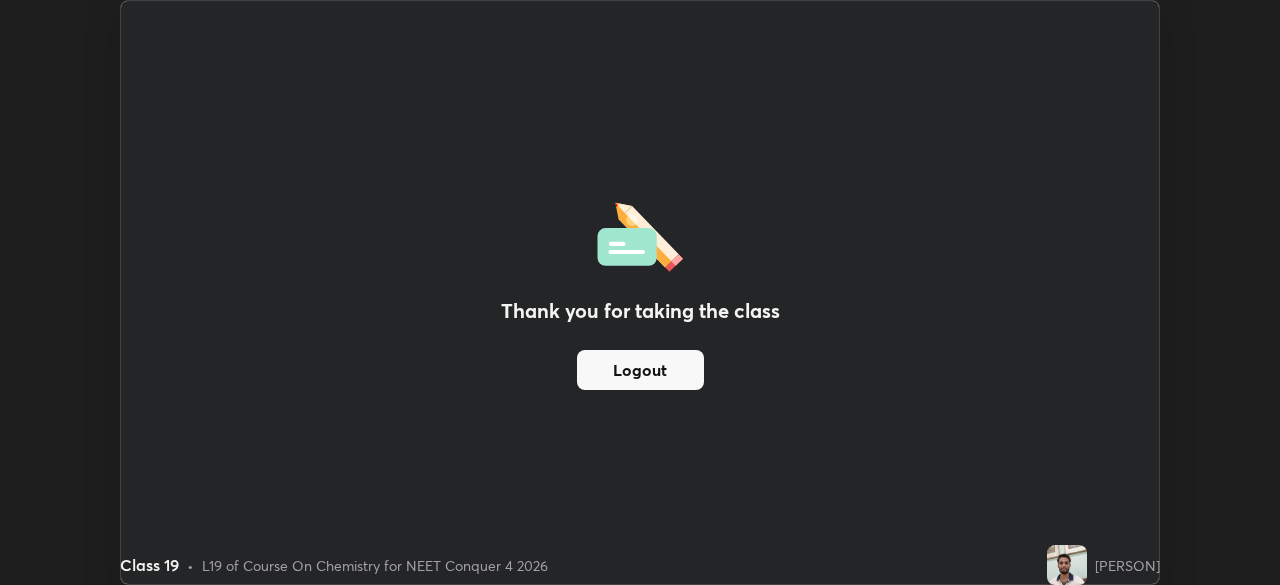 scroll, scrollTop: 585, scrollLeft: 1280, axis: both 